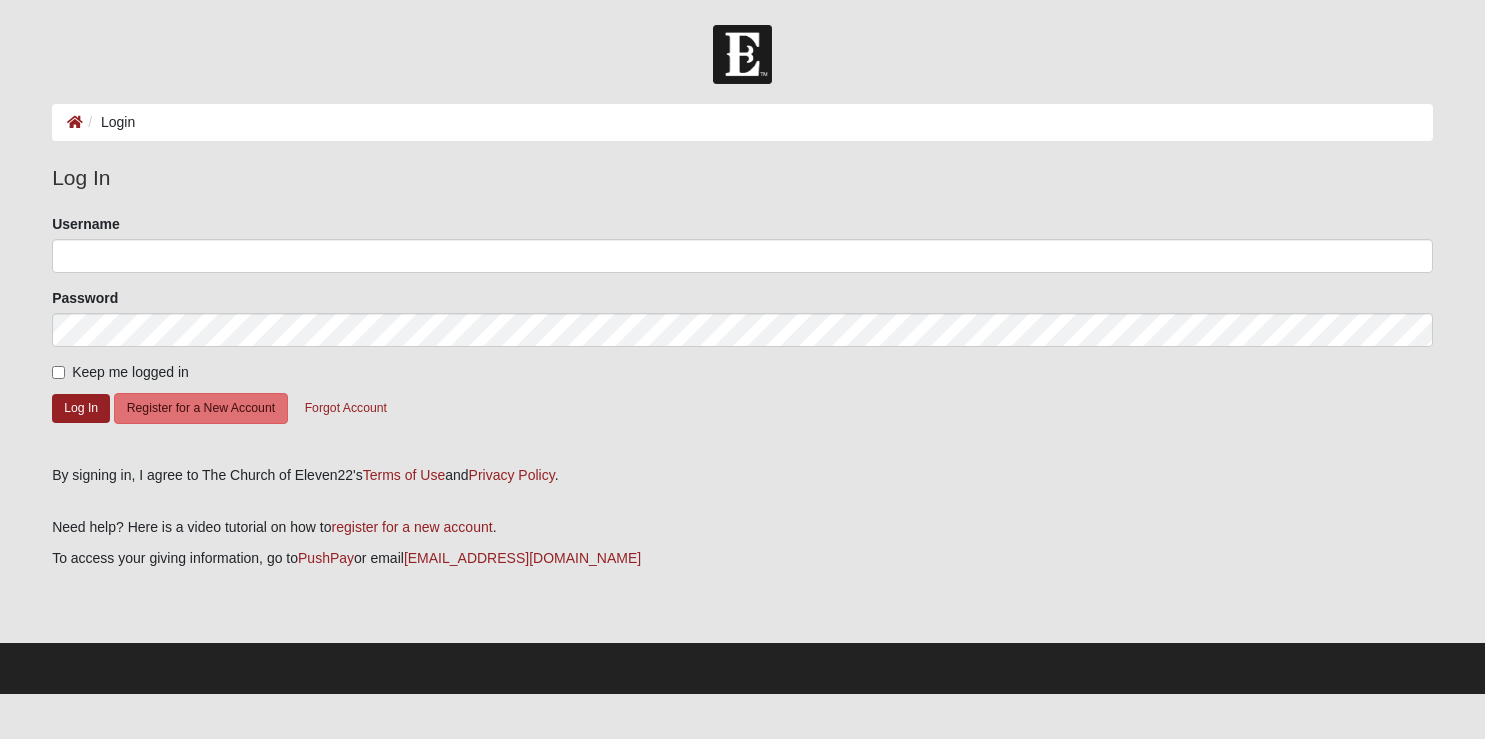 scroll, scrollTop: 0, scrollLeft: 0, axis: both 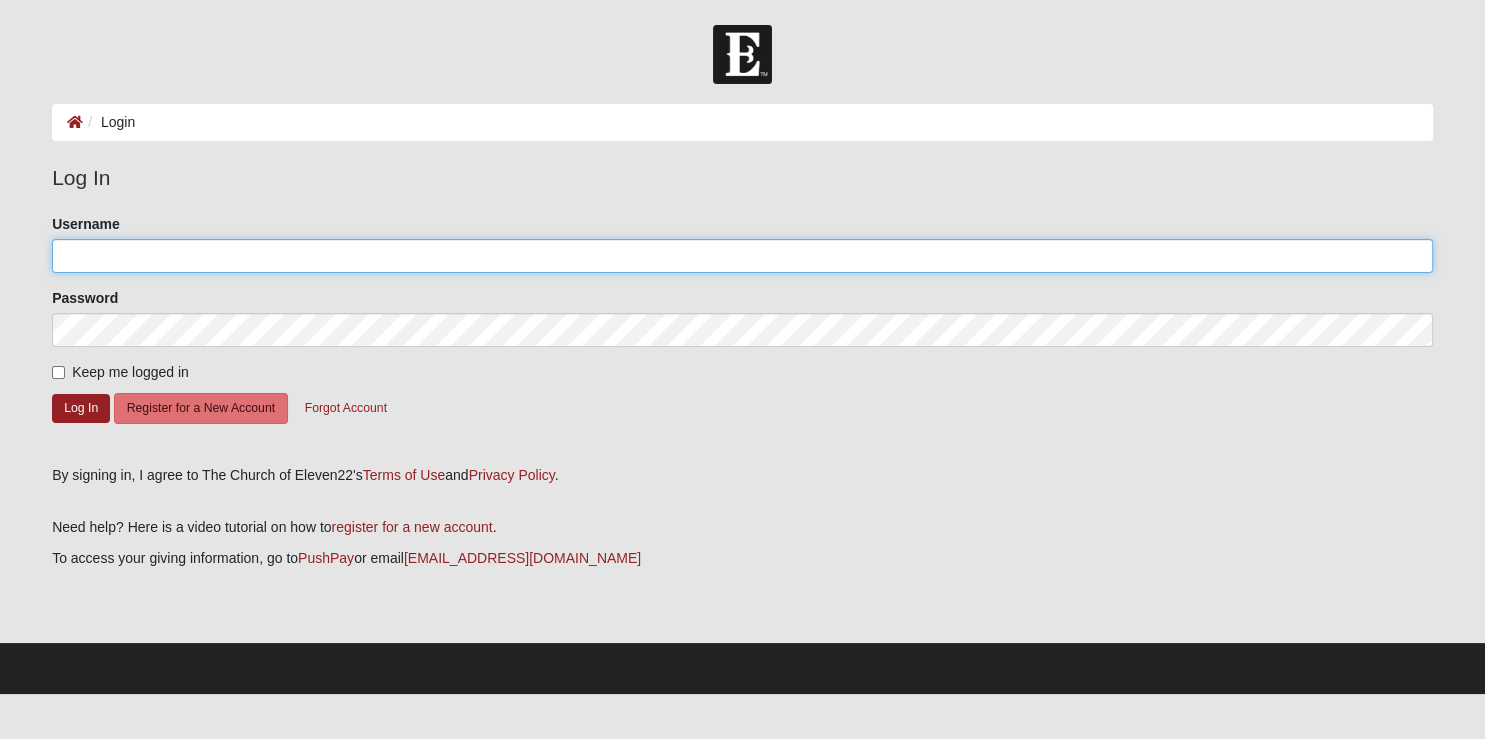 click on "Username" 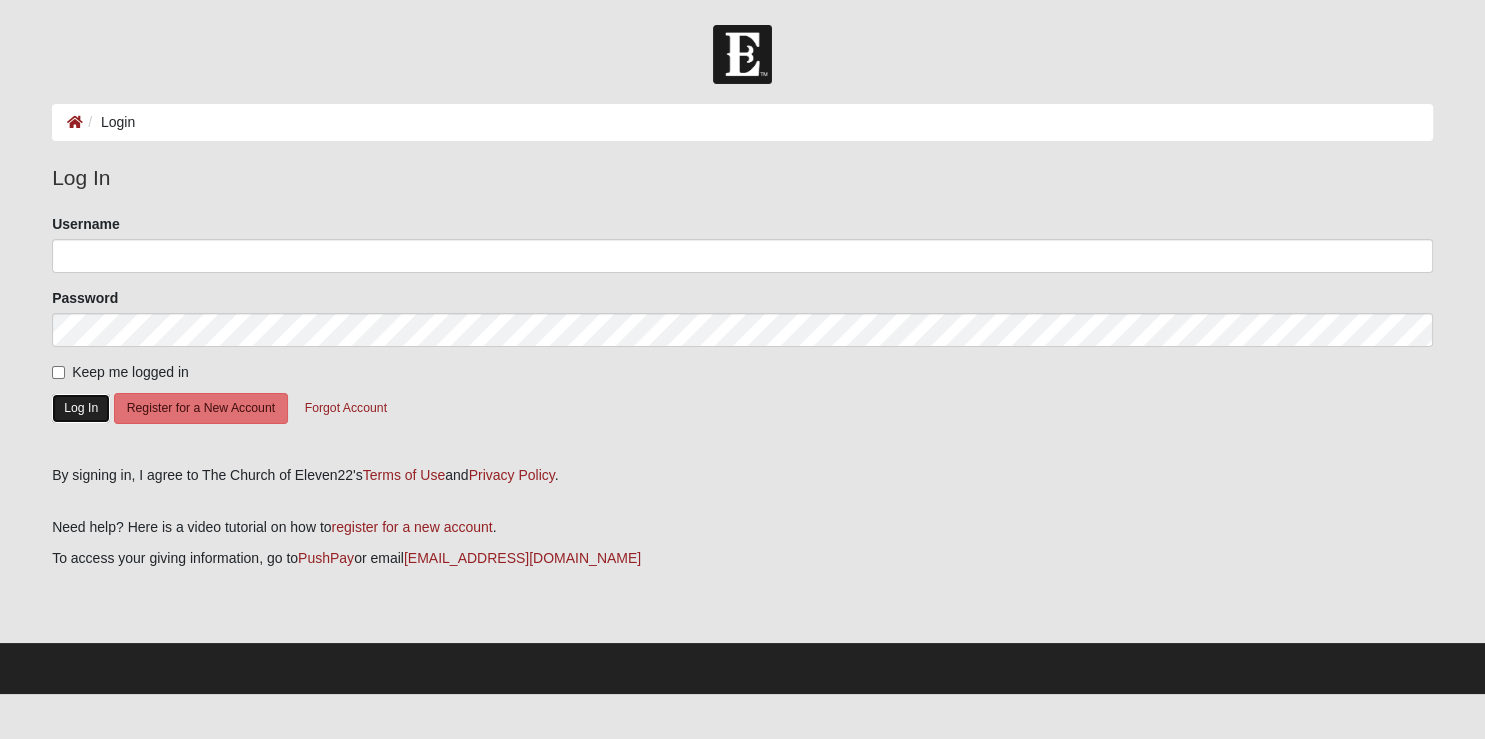 click on "Log In" 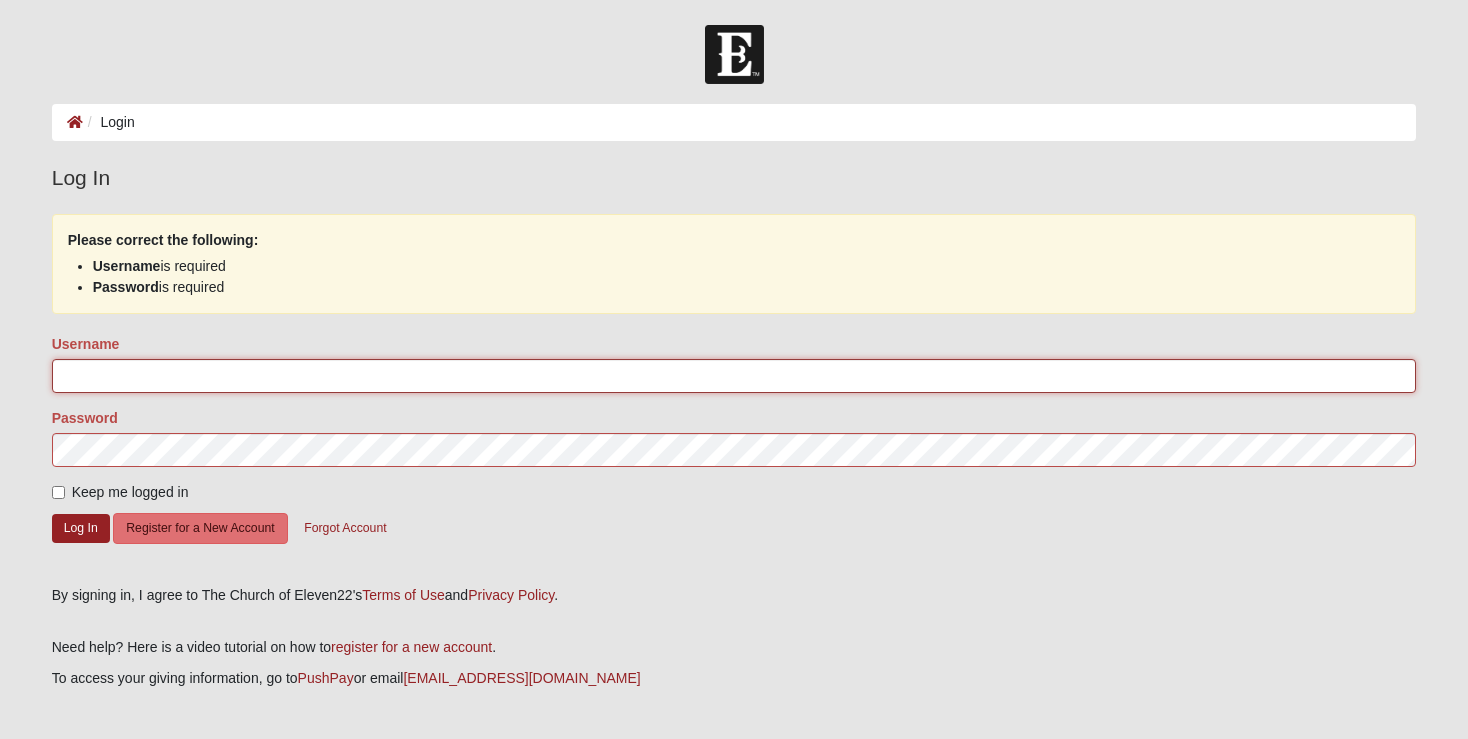 click on "Username" 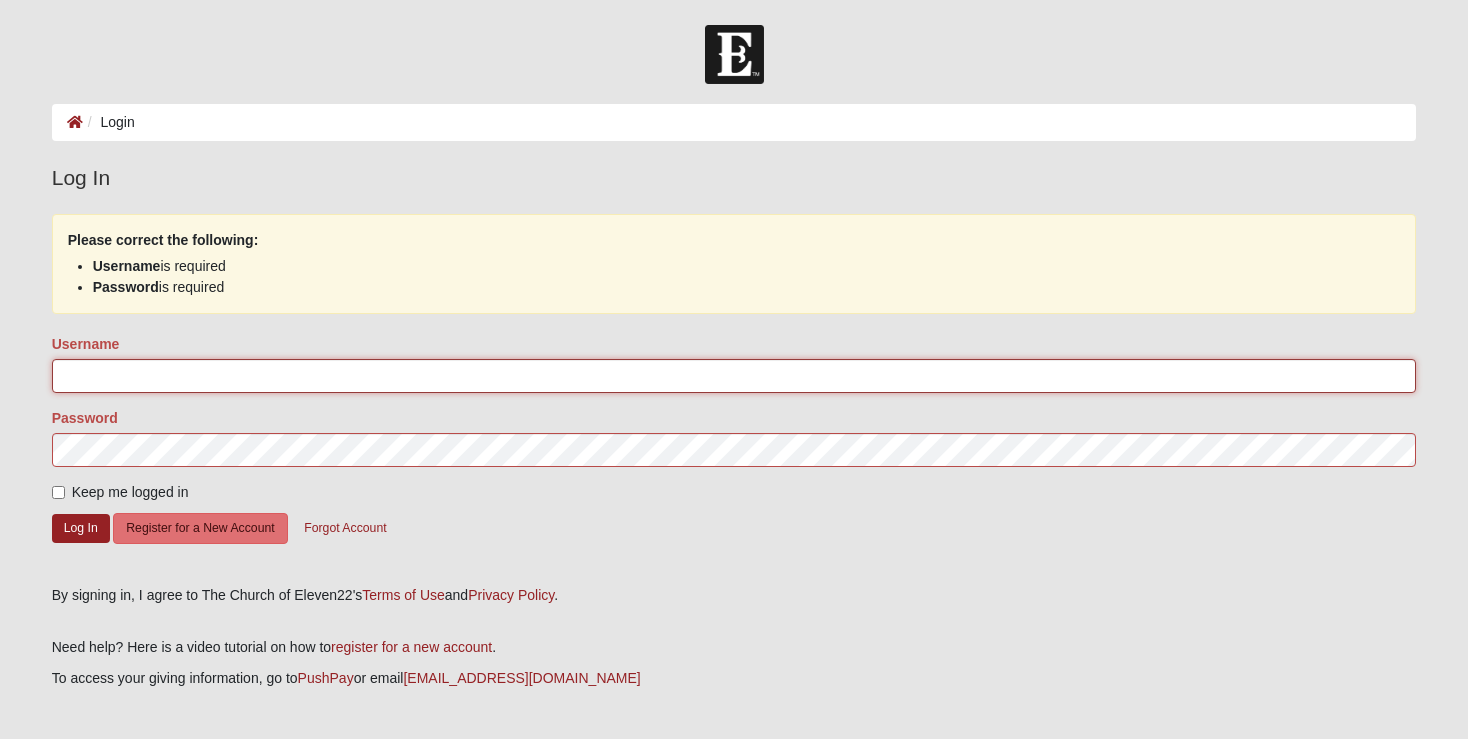 click on "Username" 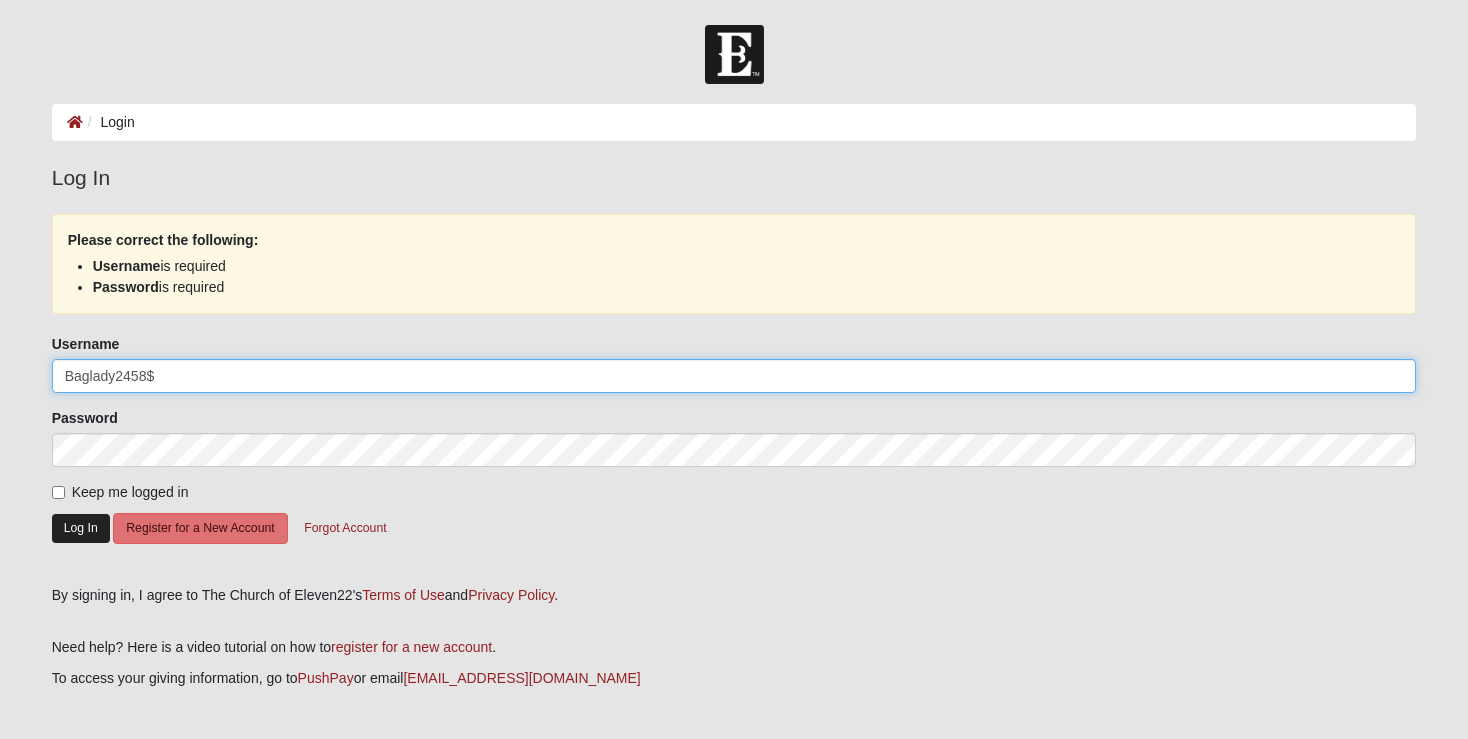 type on "Baglady2458$" 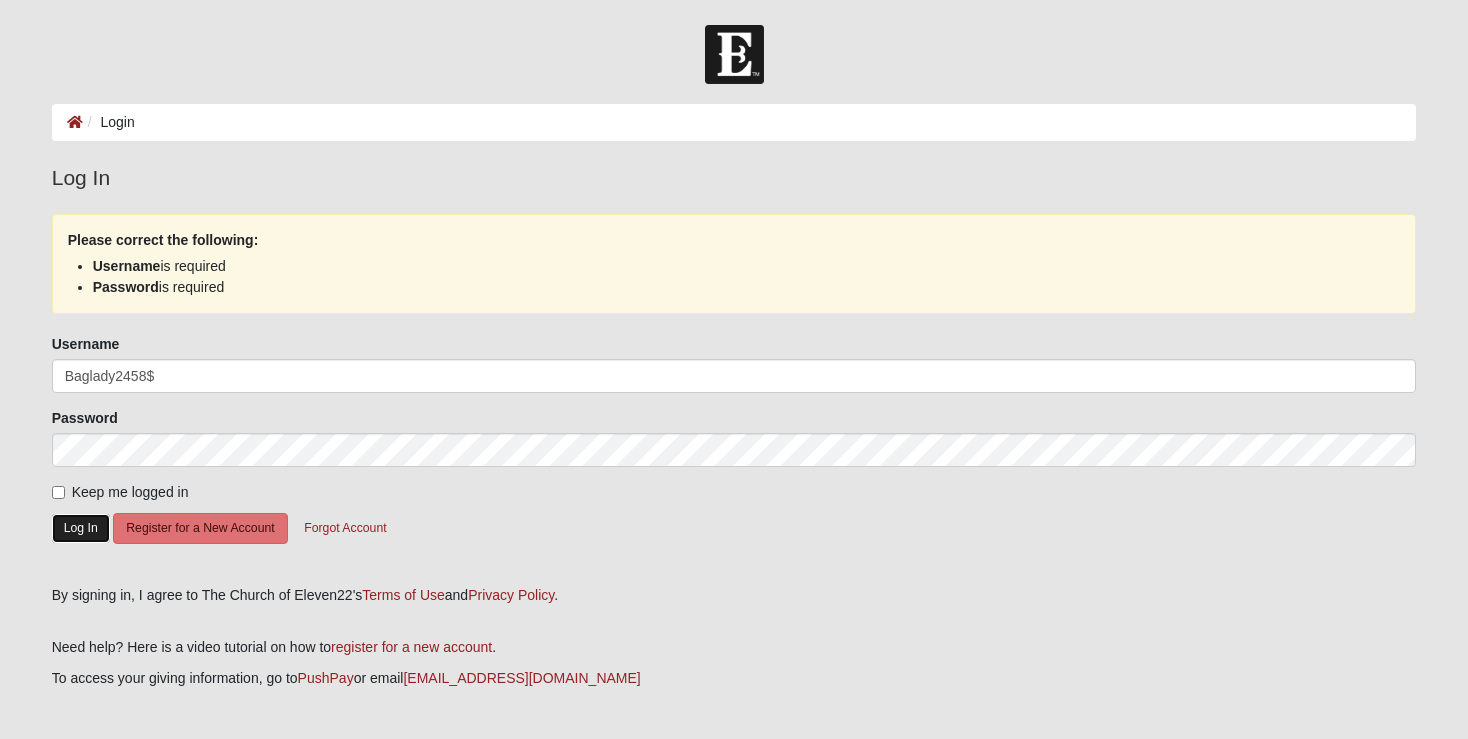 click on "Log In" 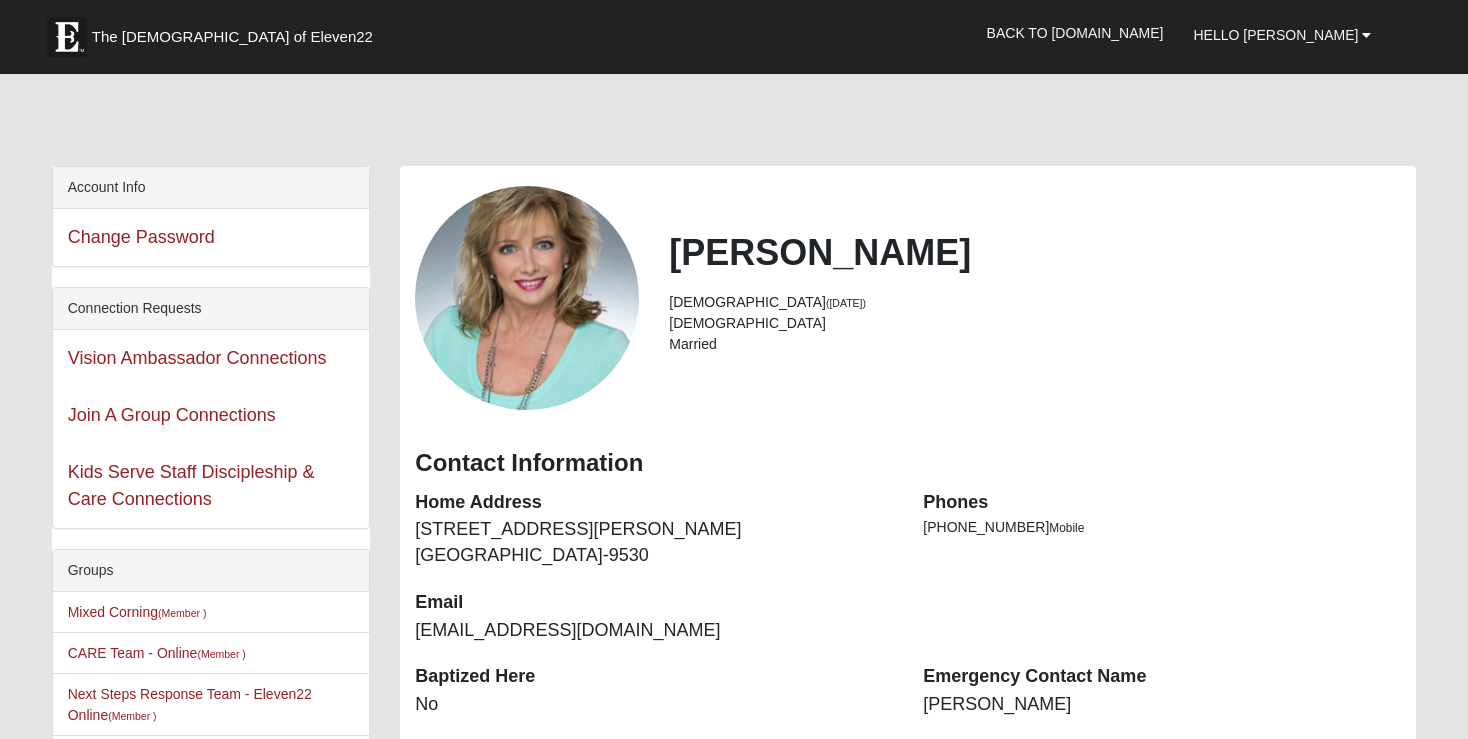 scroll, scrollTop: 422, scrollLeft: 0, axis: vertical 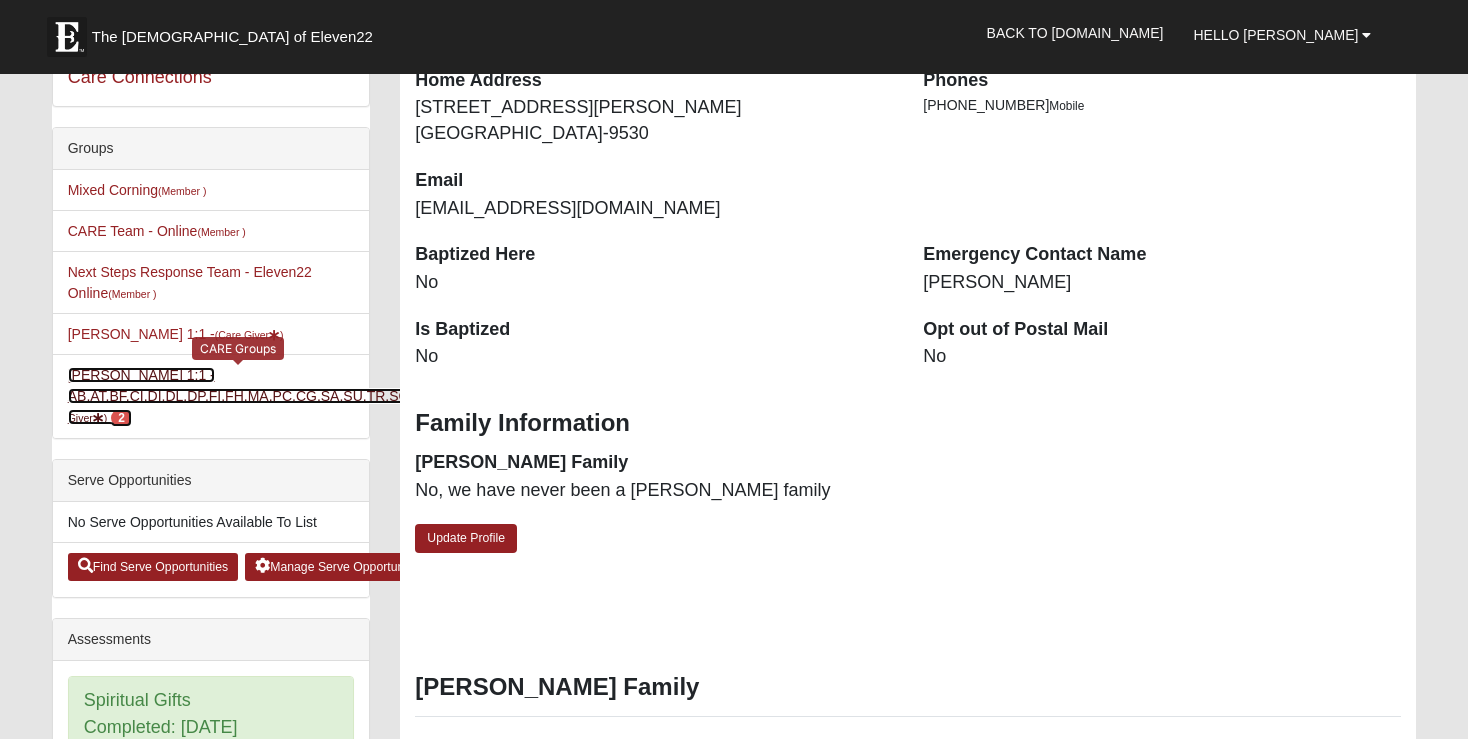 click on "2" at bounding box center (121, 418) 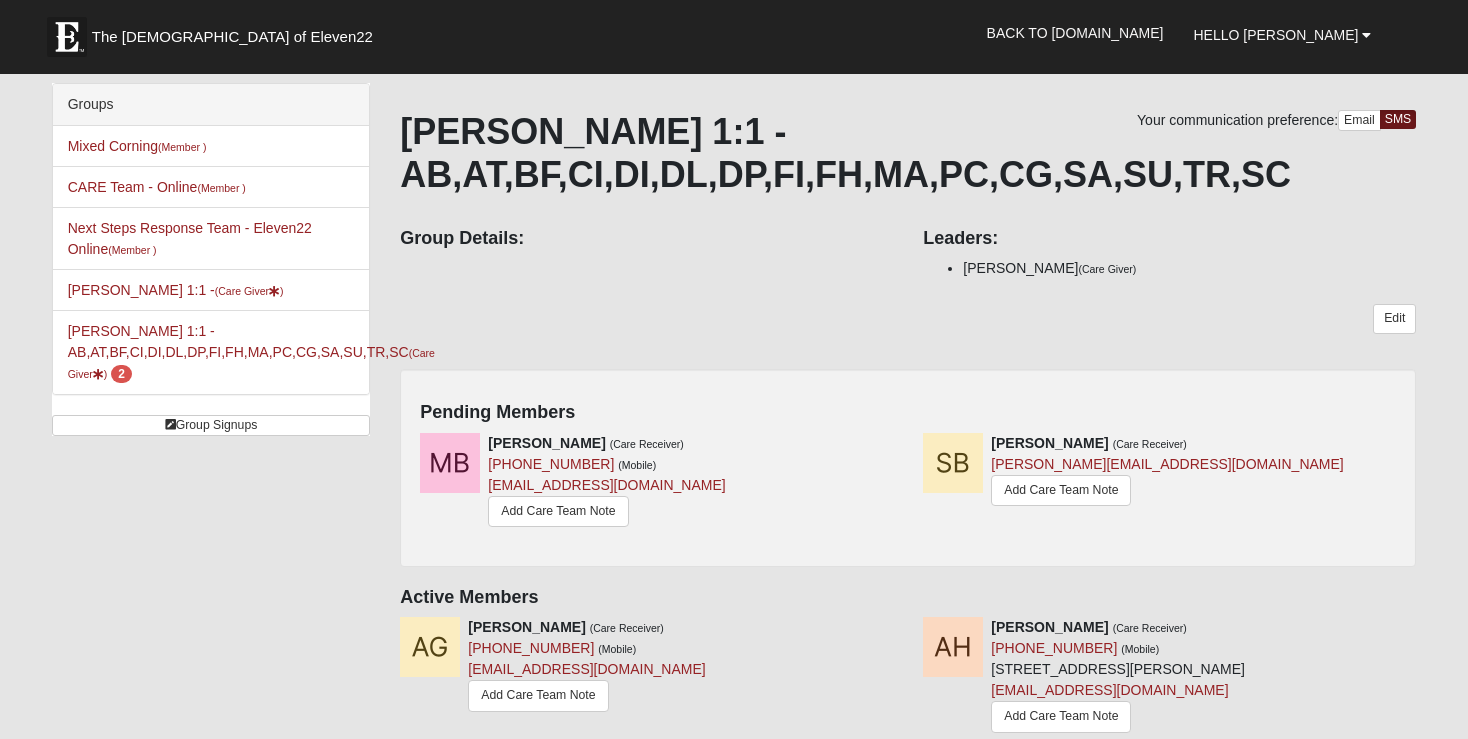 scroll, scrollTop: 0, scrollLeft: 0, axis: both 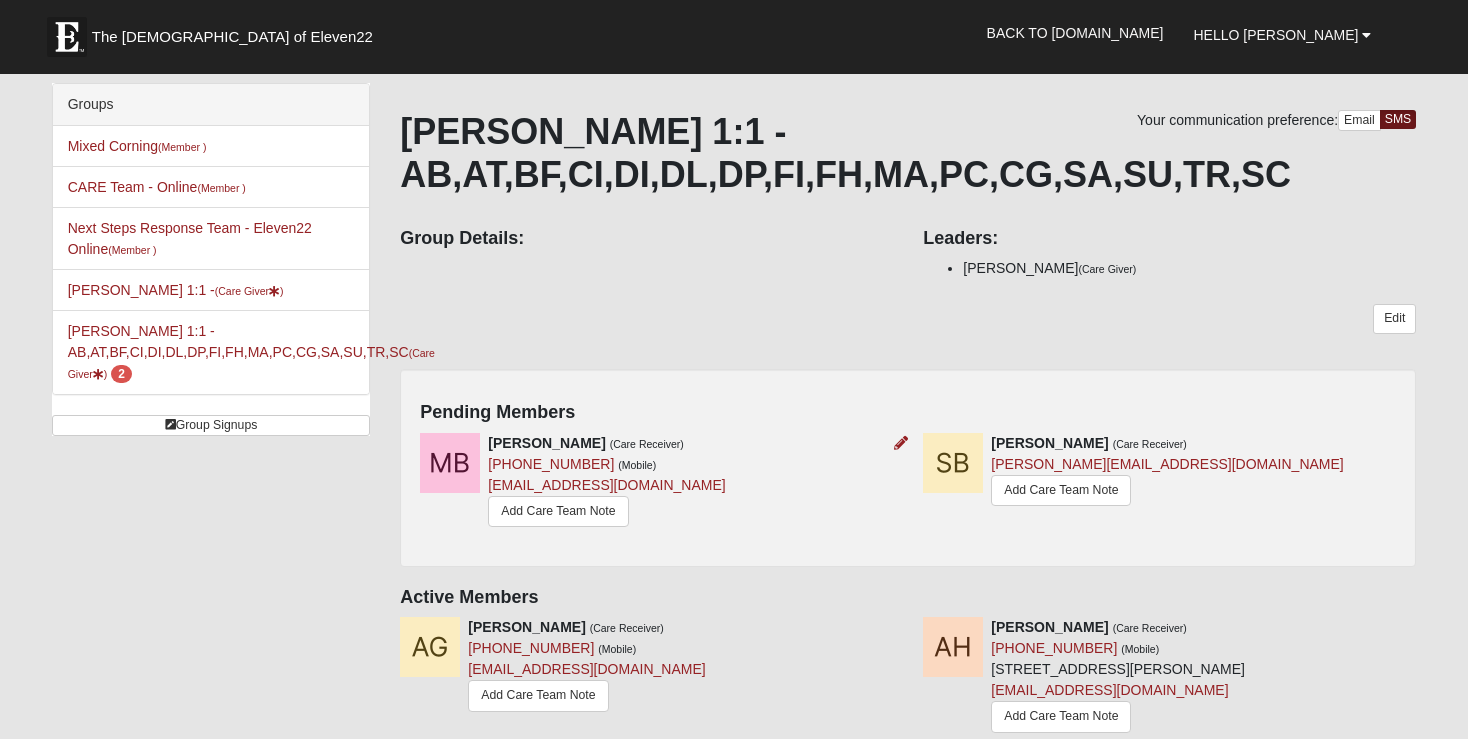 click at bounding box center (450, 463) 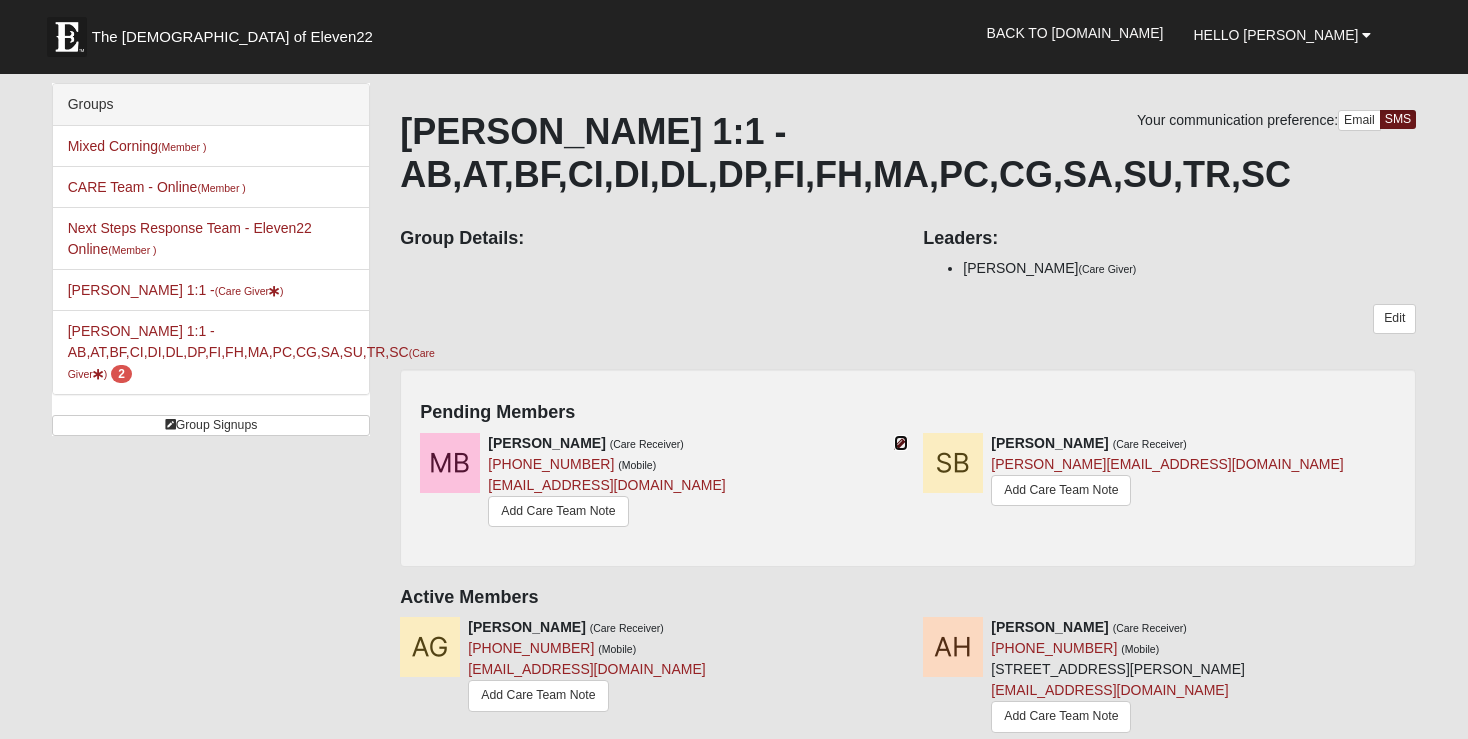 click at bounding box center [901, 443] 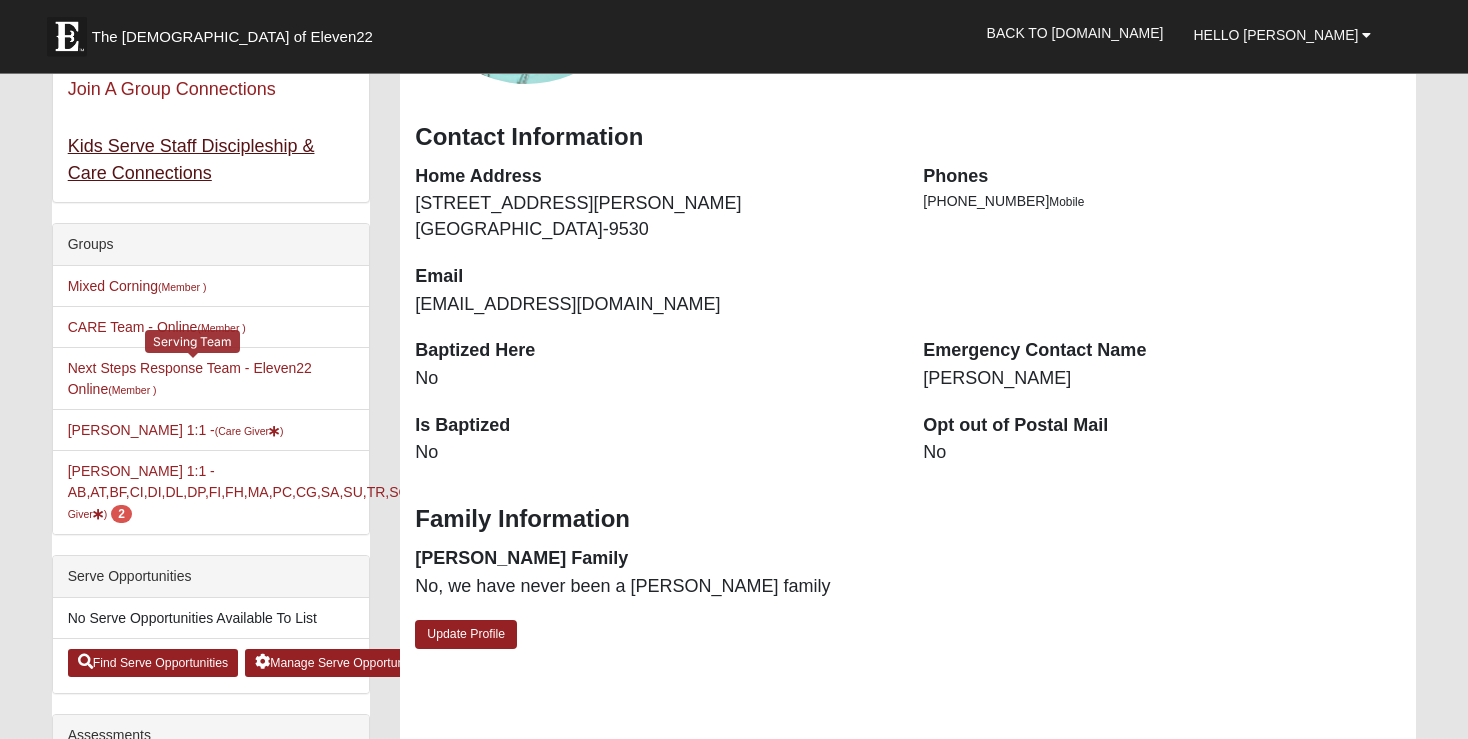 scroll, scrollTop: 422, scrollLeft: 0, axis: vertical 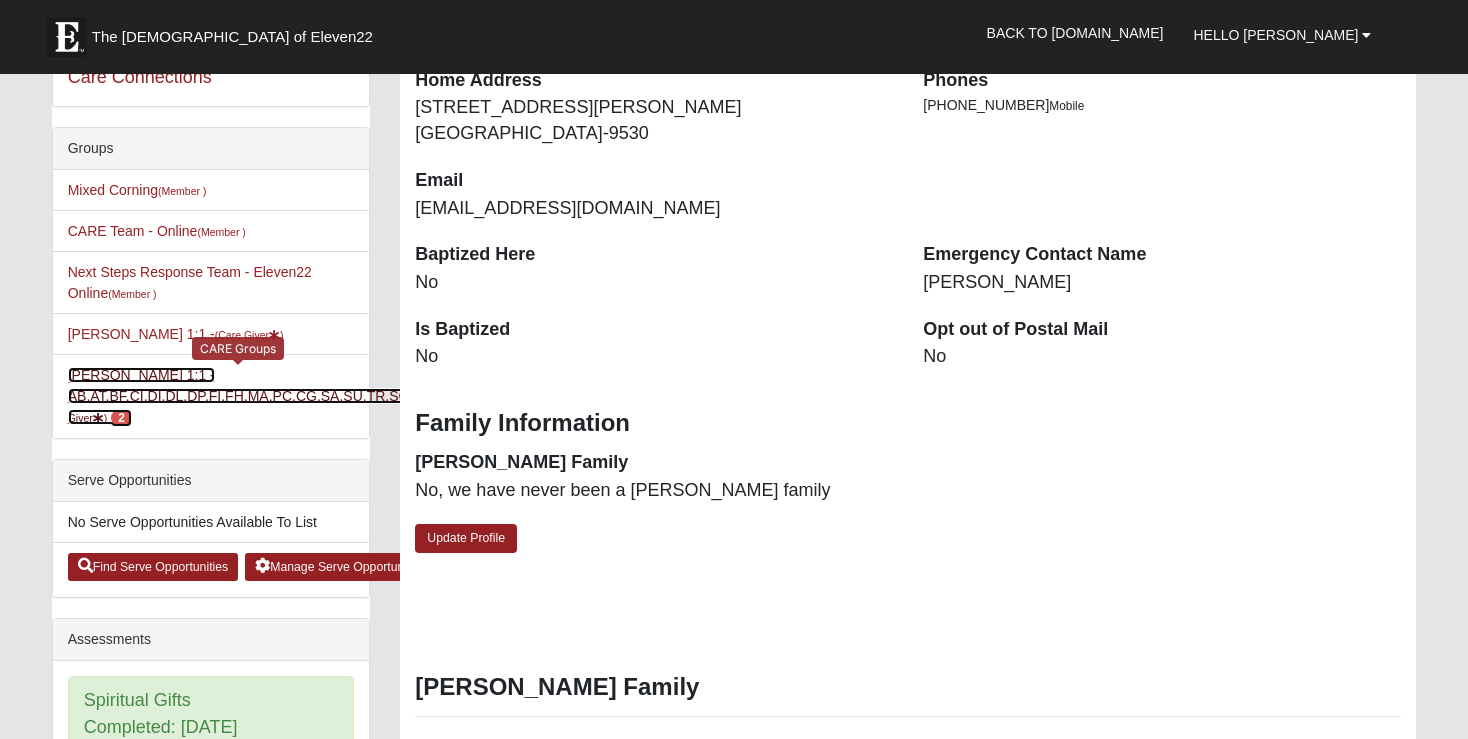 click on "Tammy Stoltz 1:1 - AB,AT,BF,CI,DI,DL,DP,FI,FH,MA,PC,CG,SA,SU,TR,SC  (Care Giver
)
2" at bounding box center [251, 396] 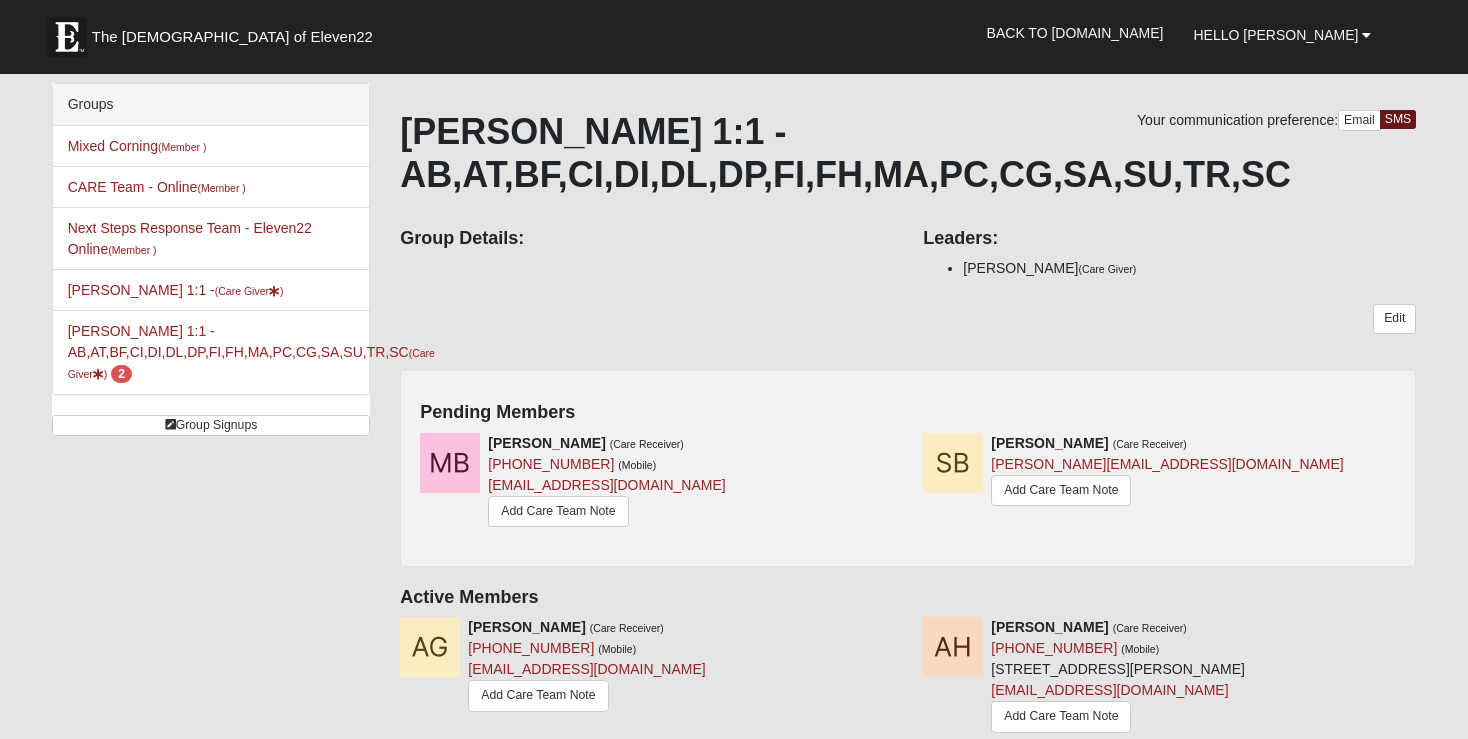 scroll, scrollTop: 0, scrollLeft: 0, axis: both 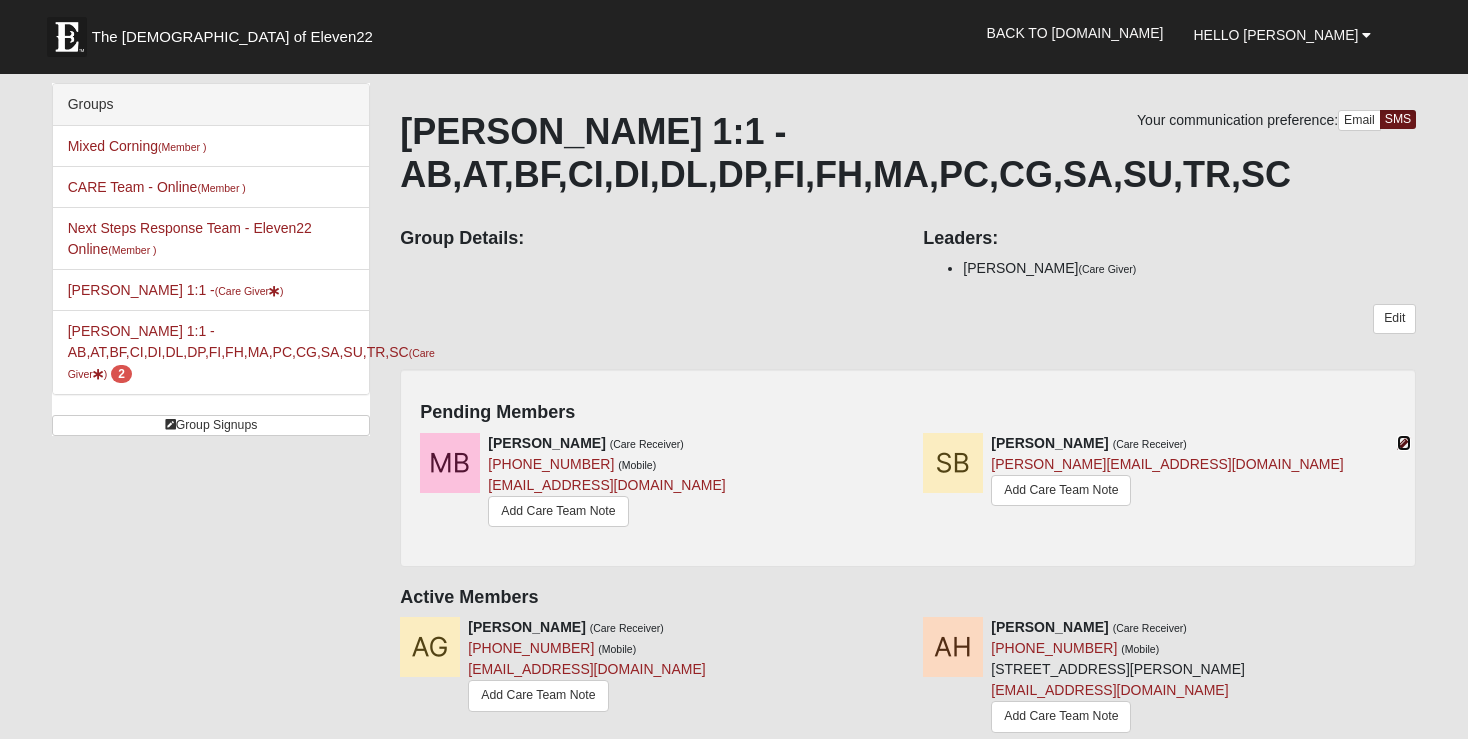 click at bounding box center (1404, 443) 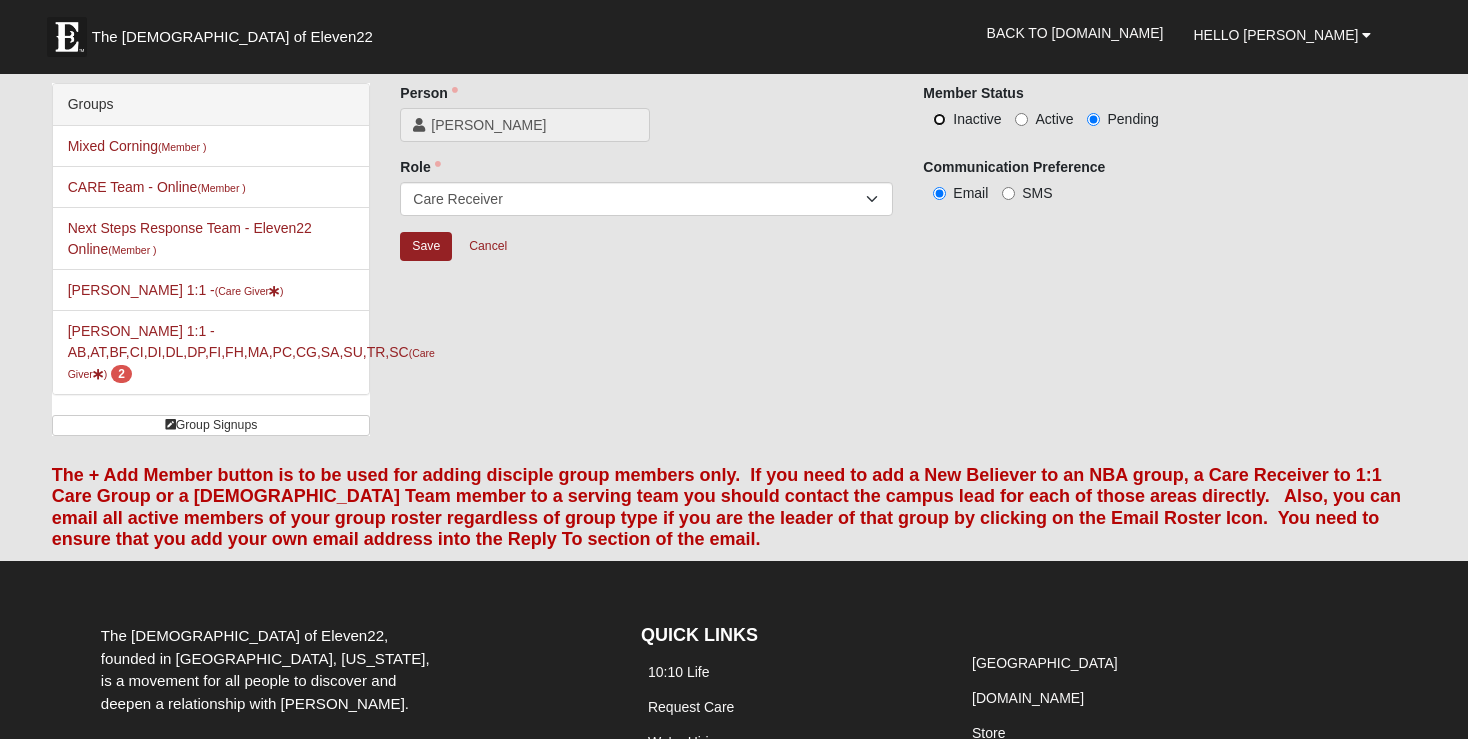 click on "Inactive" at bounding box center [939, 119] 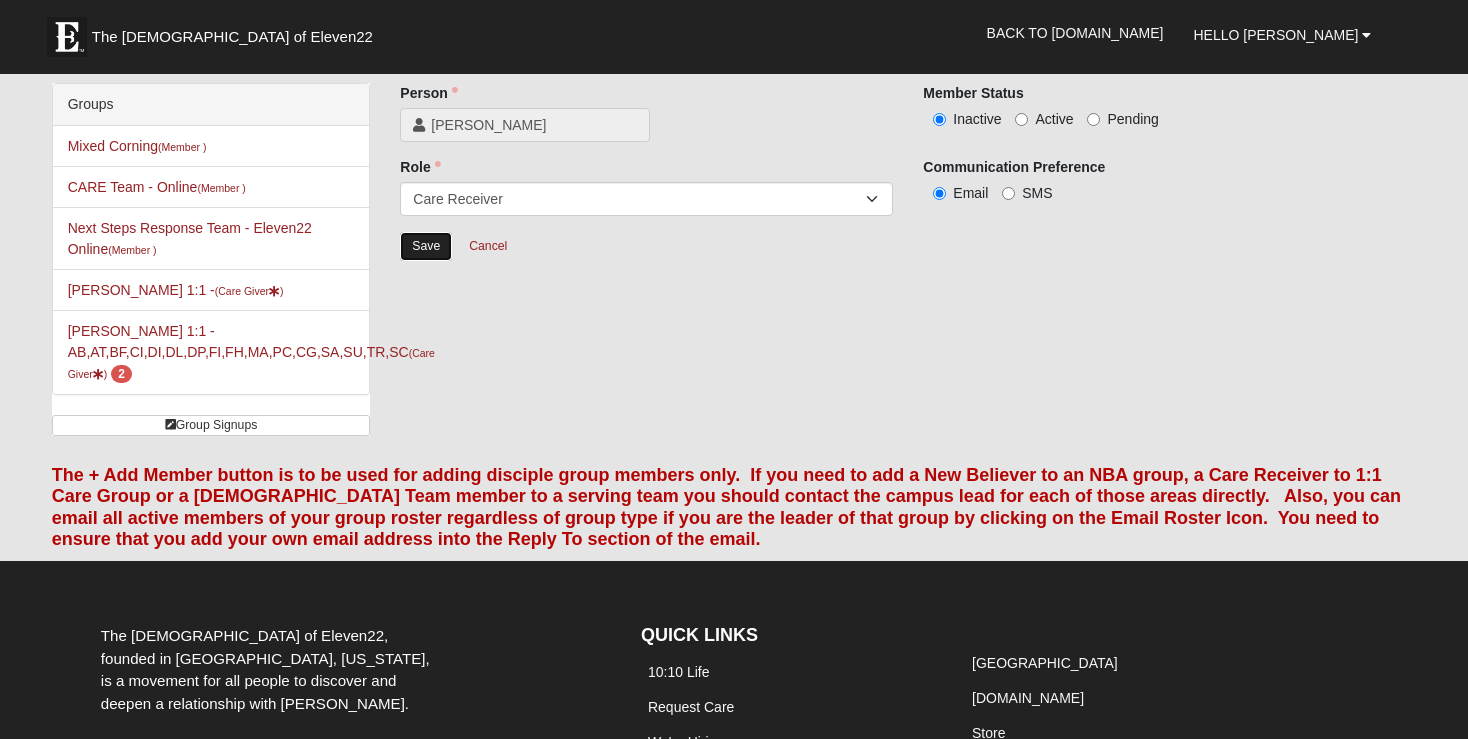click on "Save" at bounding box center (426, 246) 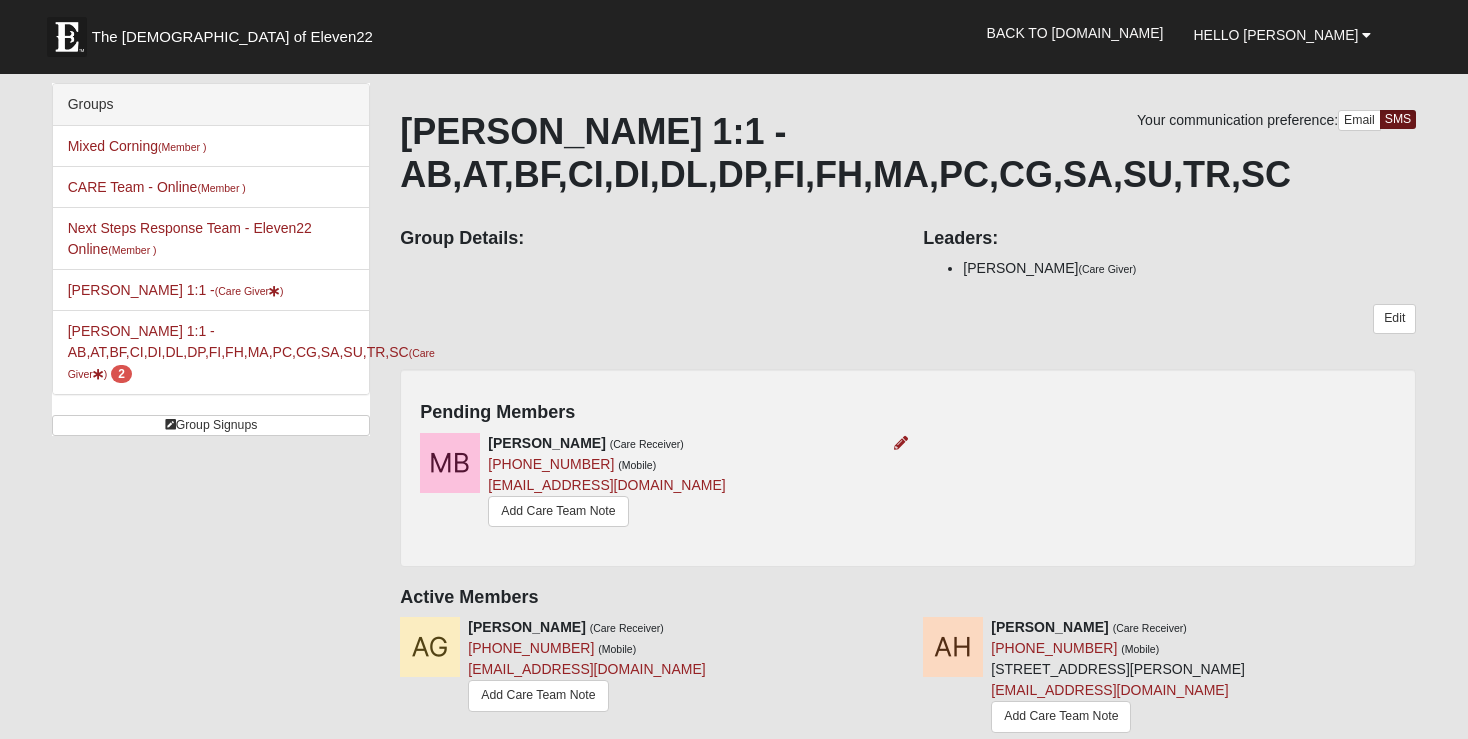 click at bounding box center (450, 463) 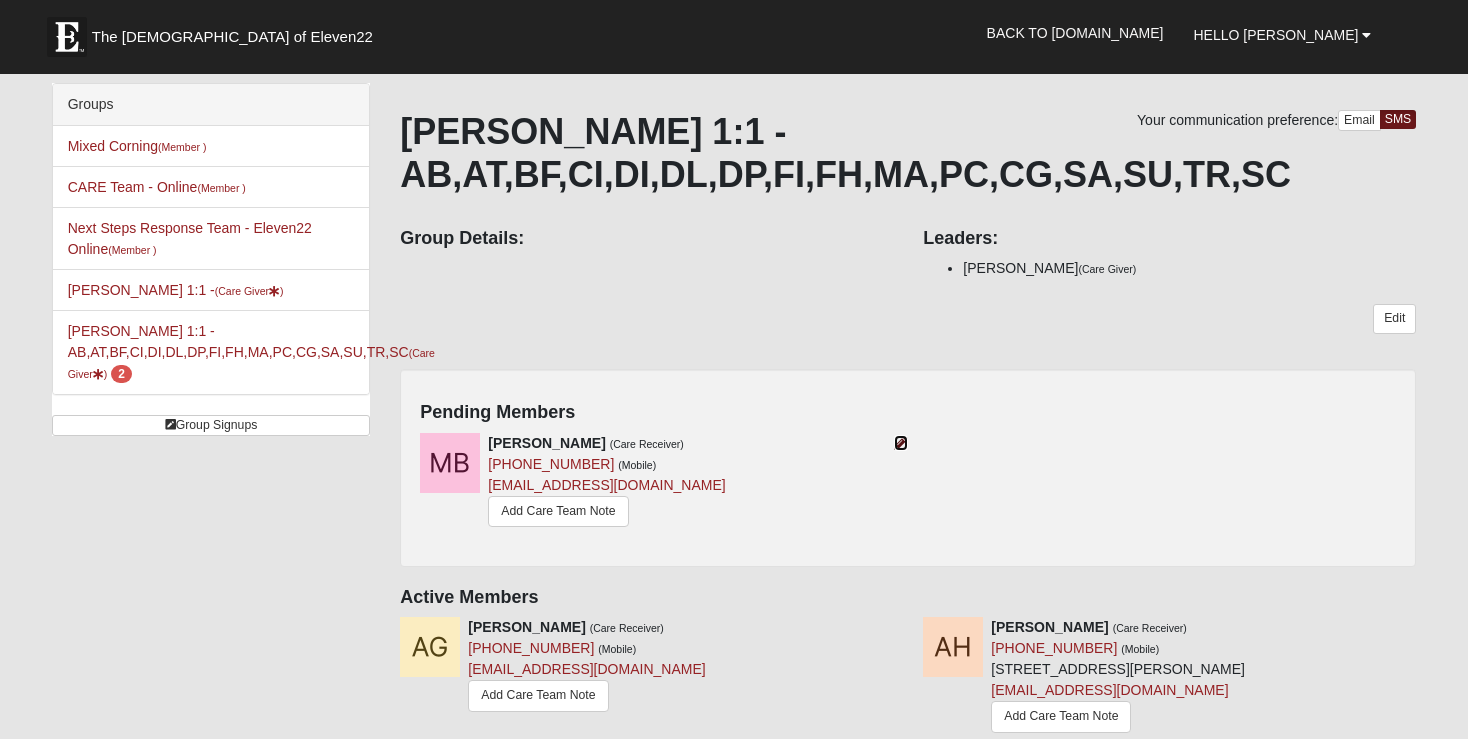 click at bounding box center [901, 443] 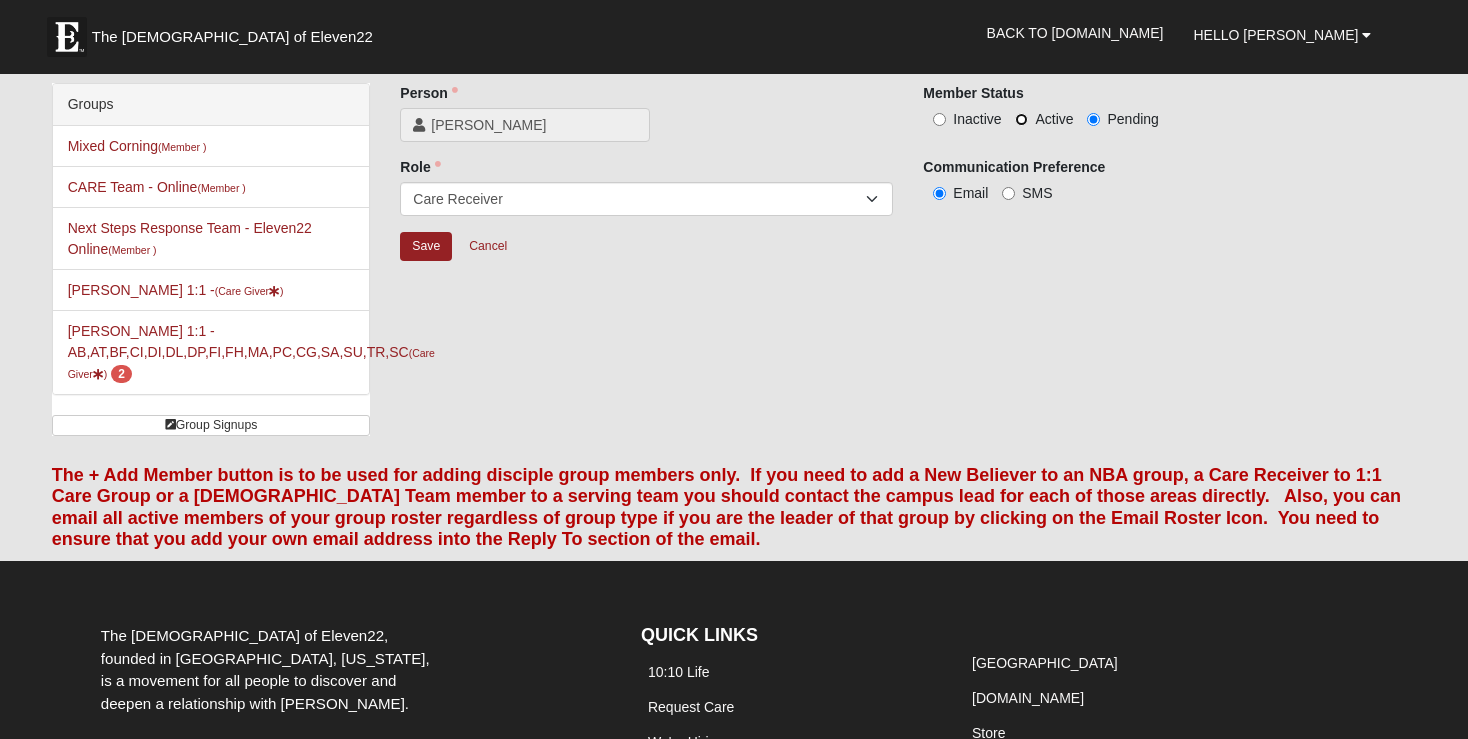 click on "Active" at bounding box center [1021, 119] 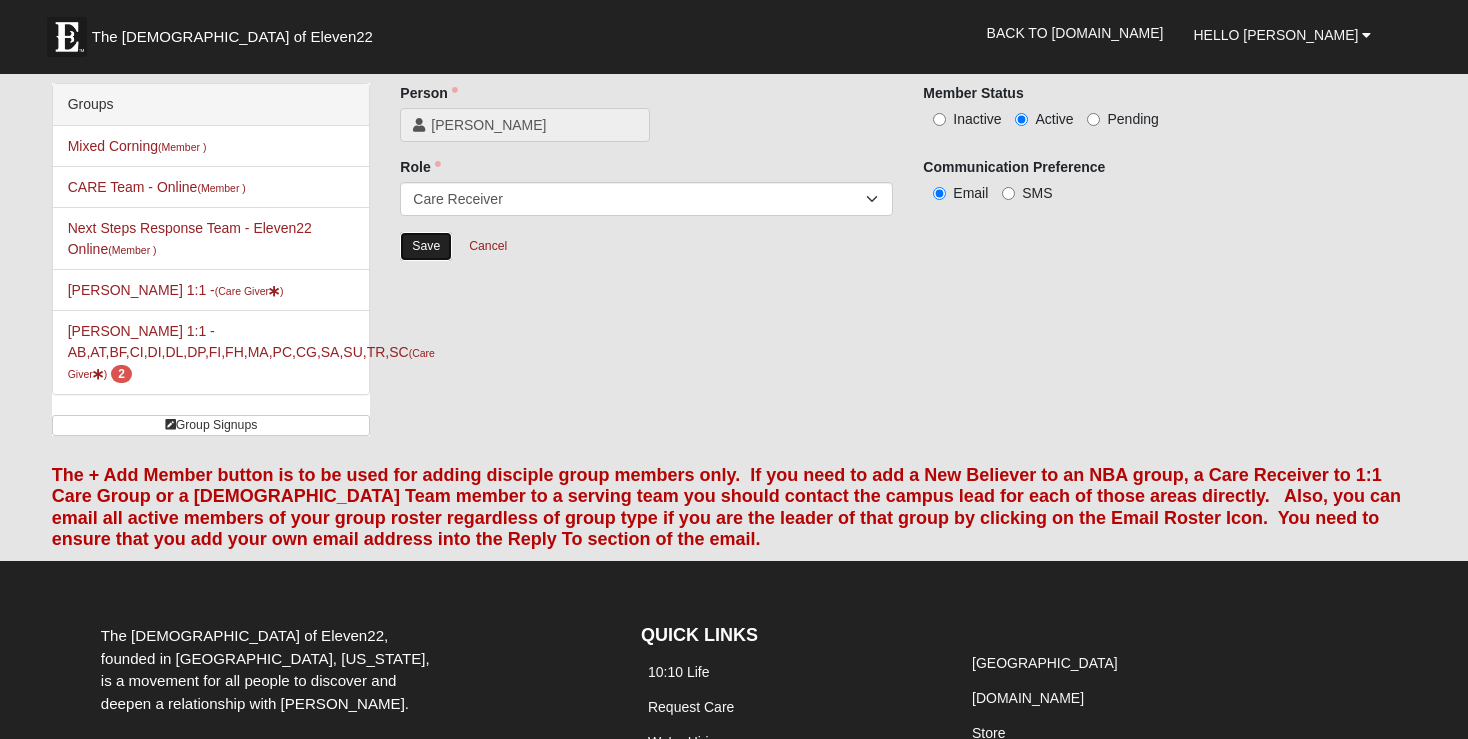 click on "Save" at bounding box center (426, 246) 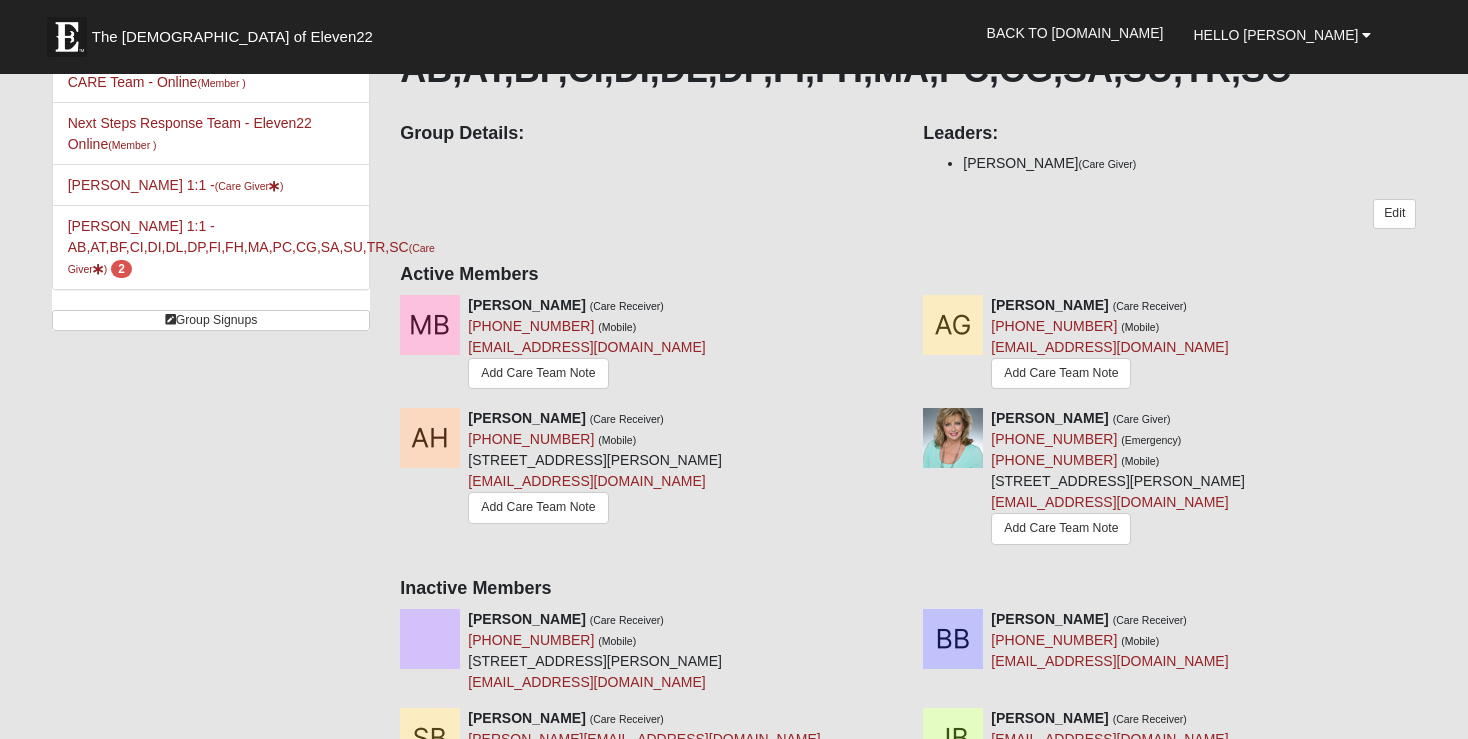 scroll, scrollTop: 0, scrollLeft: 0, axis: both 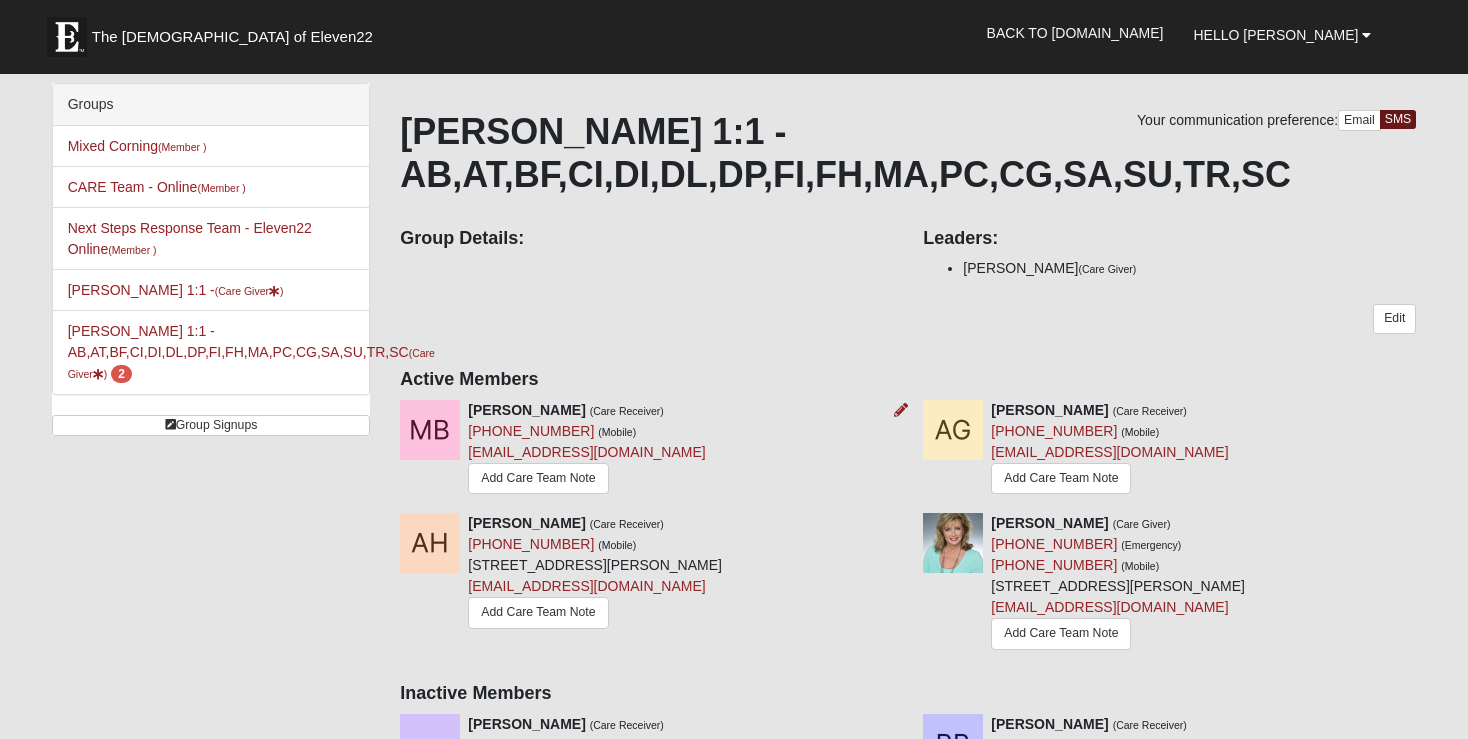click at bounding box center (430, 430) 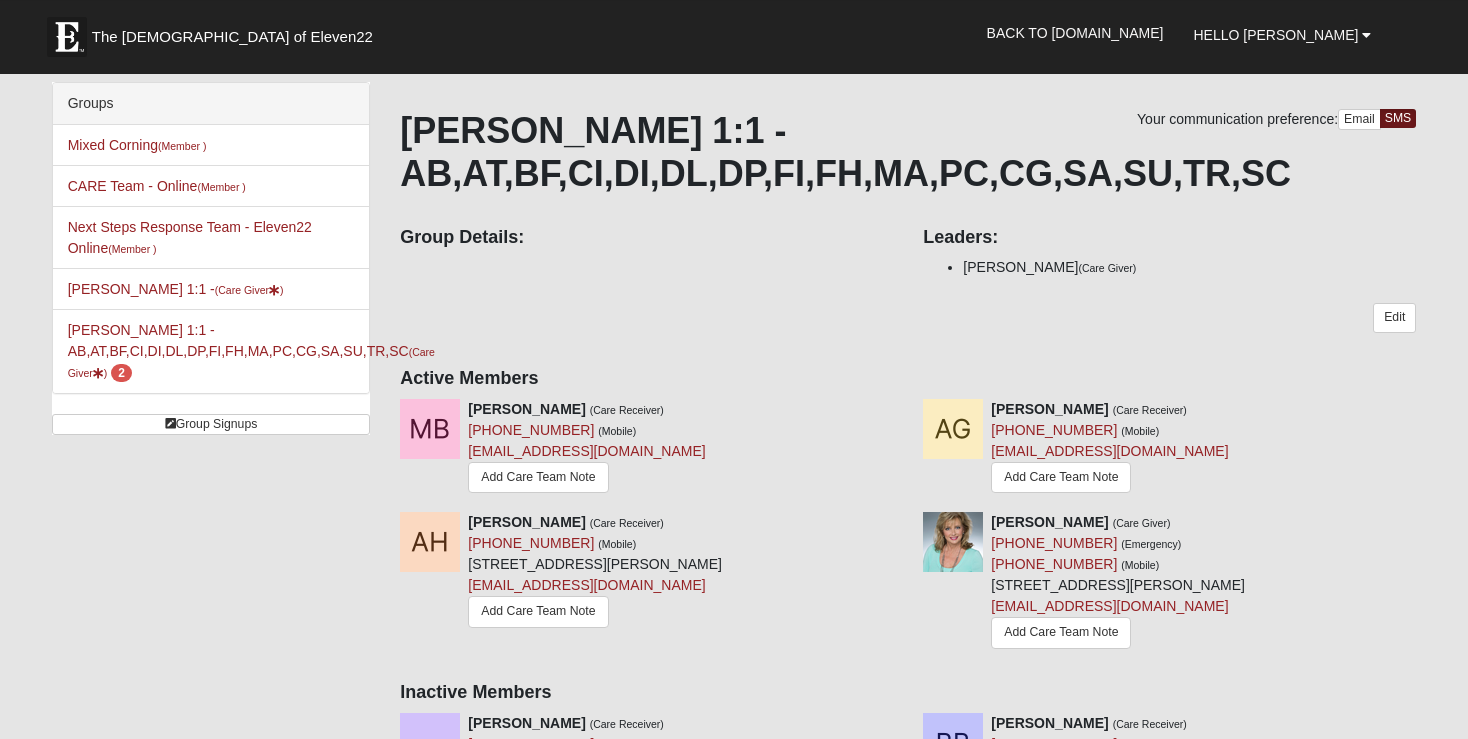 scroll, scrollTop: 0, scrollLeft: 0, axis: both 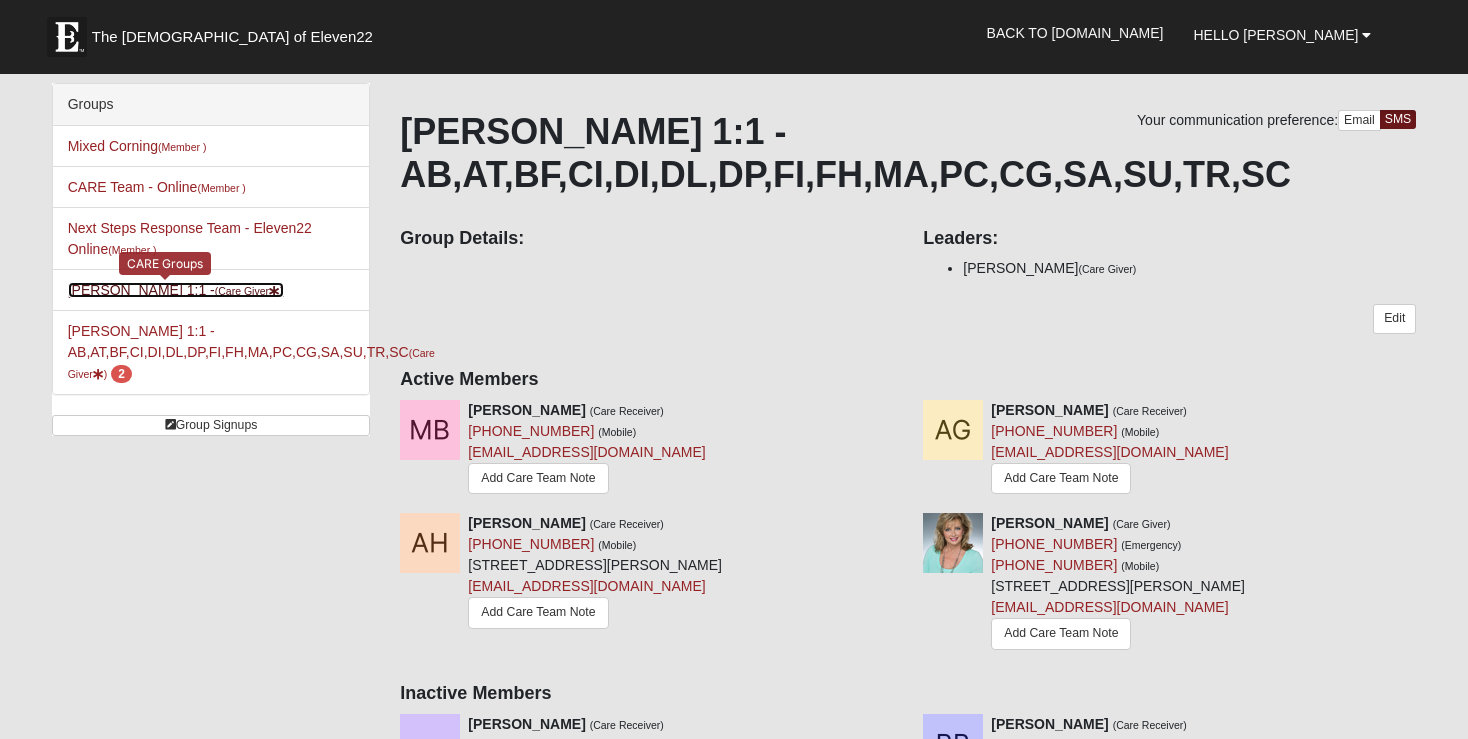 click on "Tammy Stoltz 1:1 -  (Care Giver
)" at bounding box center [176, 290] 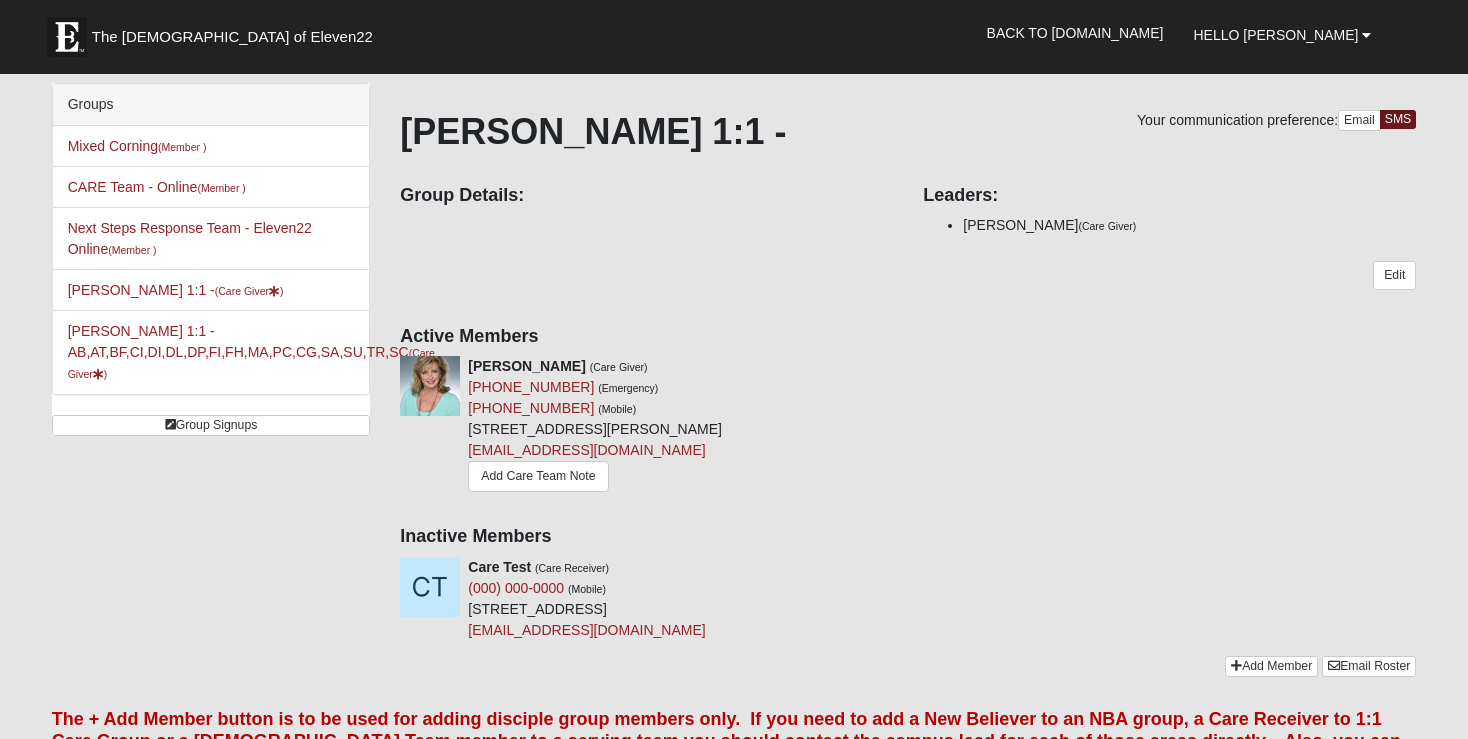 scroll, scrollTop: 0, scrollLeft: 0, axis: both 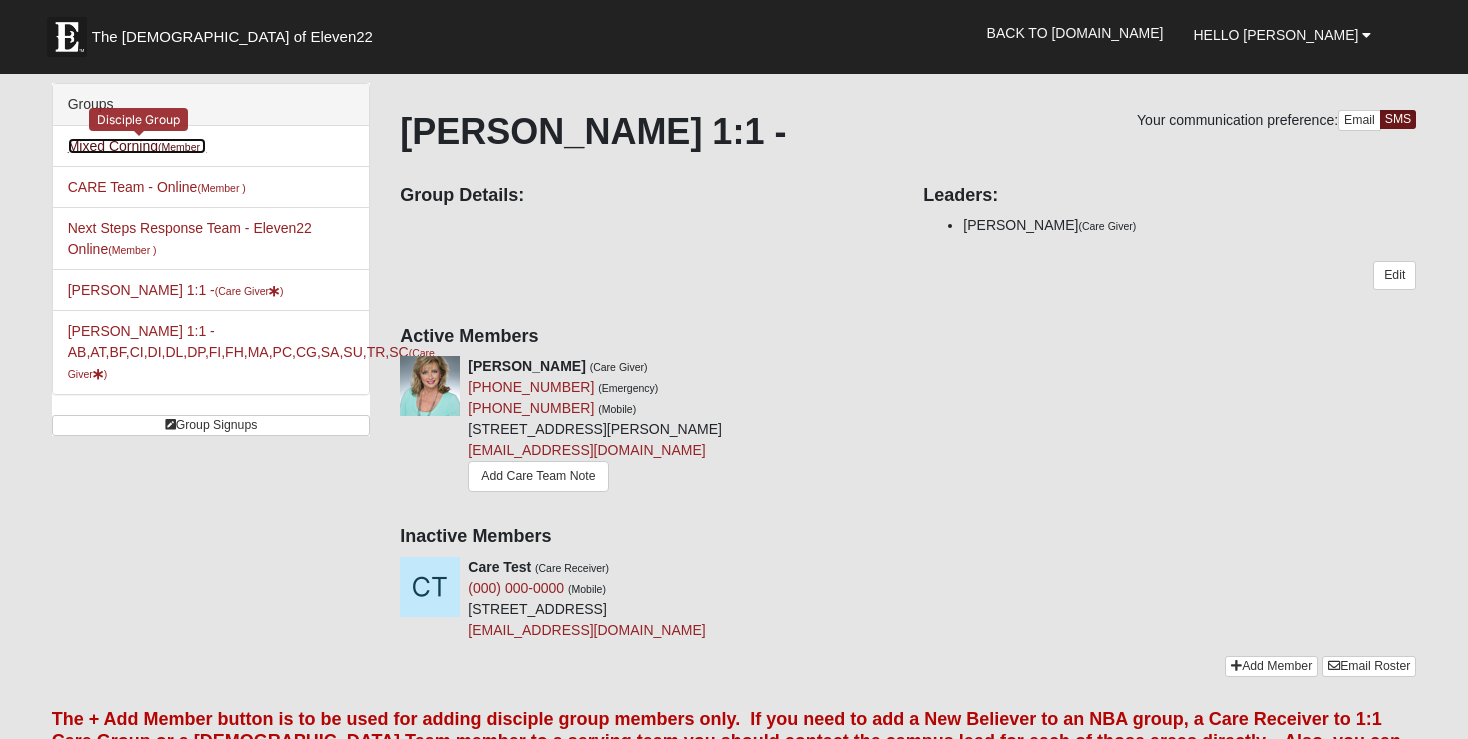 click on "Mixed Corning  (Member        )" at bounding box center [137, 146] 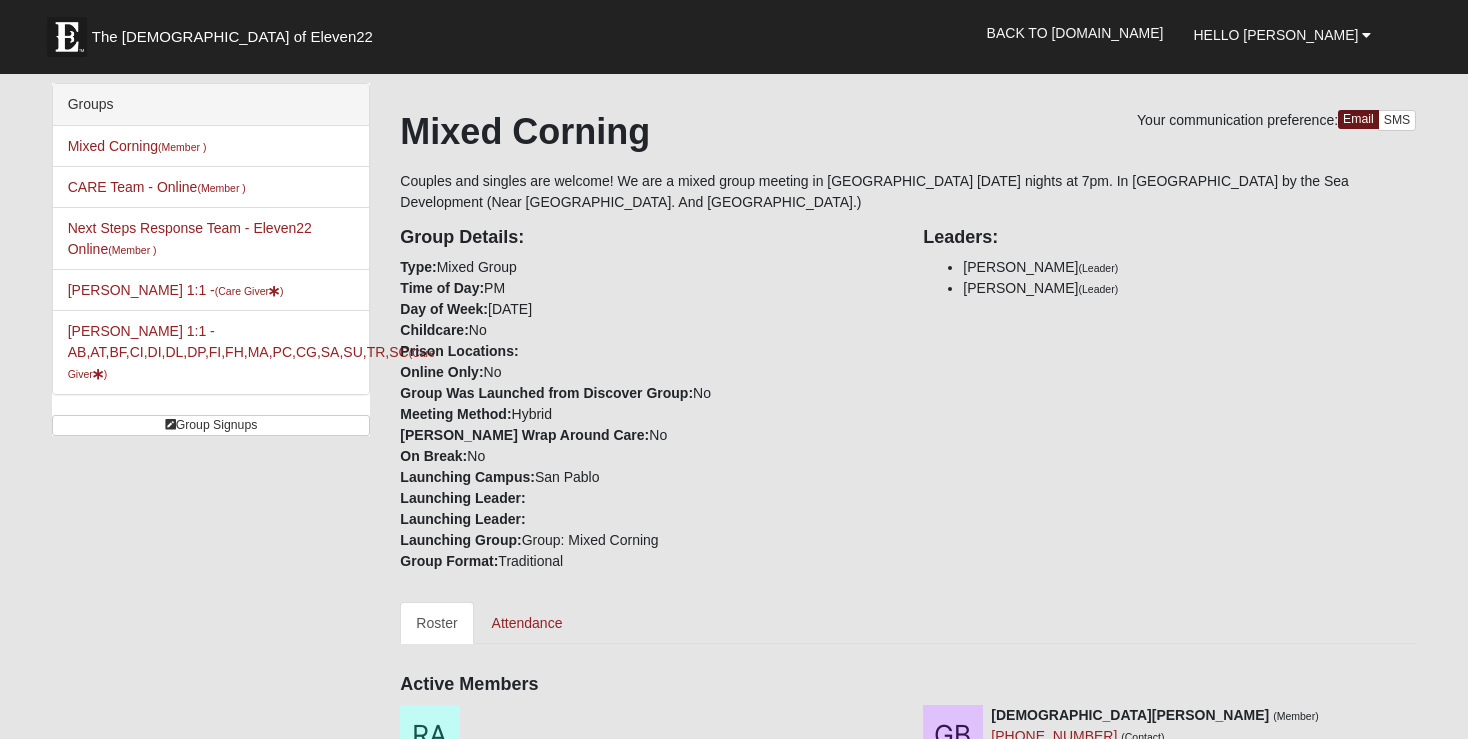 scroll, scrollTop: 0, scrollLeft: 0, axis: both 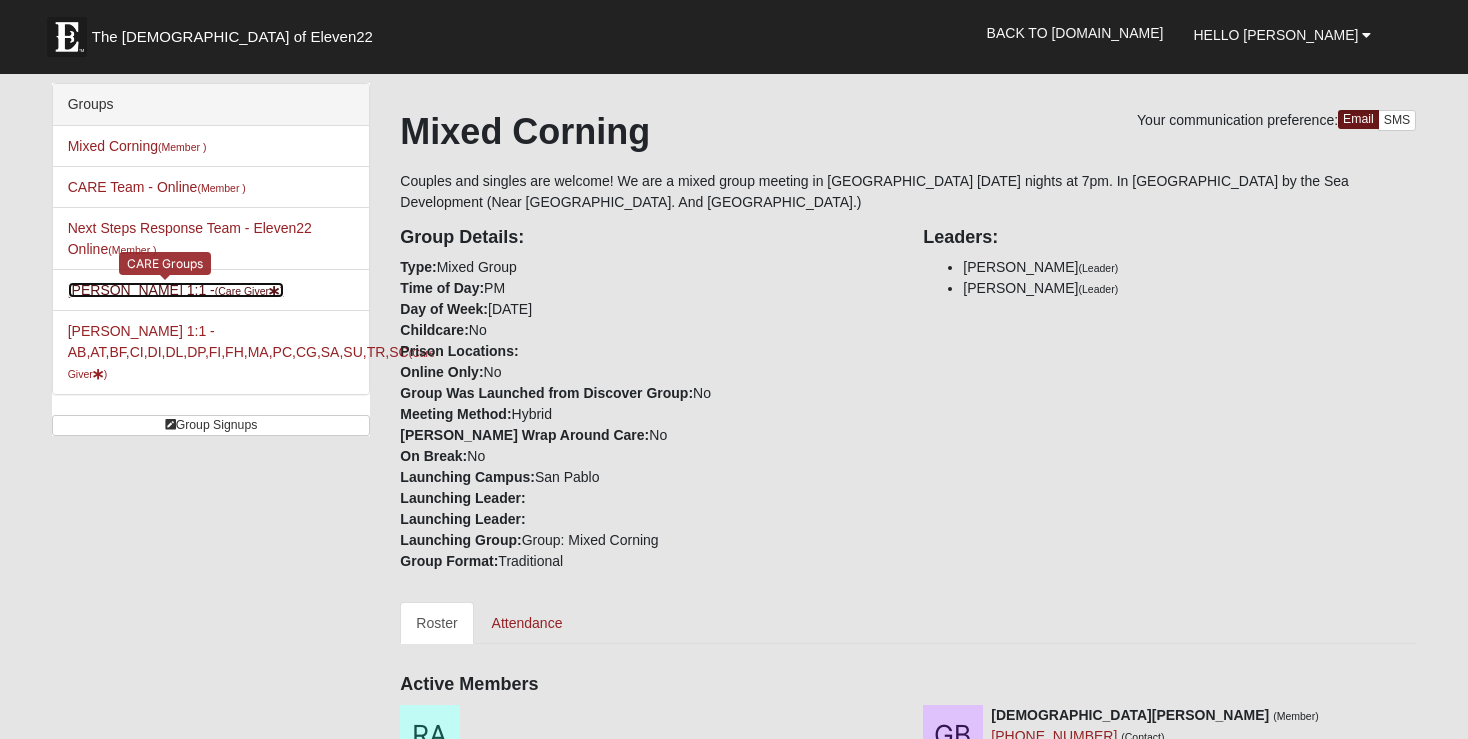 click on "[PERSON_NAME] 1:1 -  (Care Giver
)" at bounding box center [176, 290] 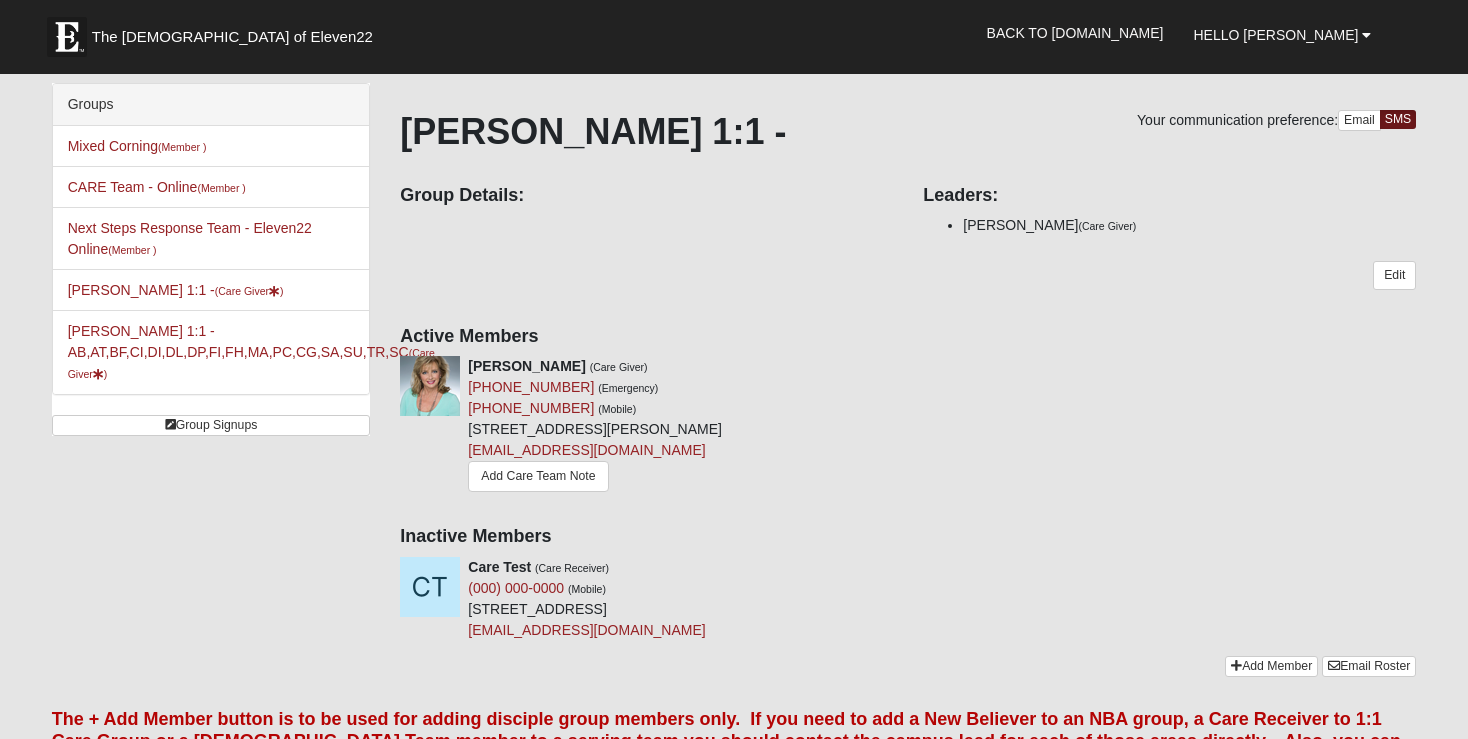 scroll, scrollTop: 0, scrollLeft: 0, axis: both 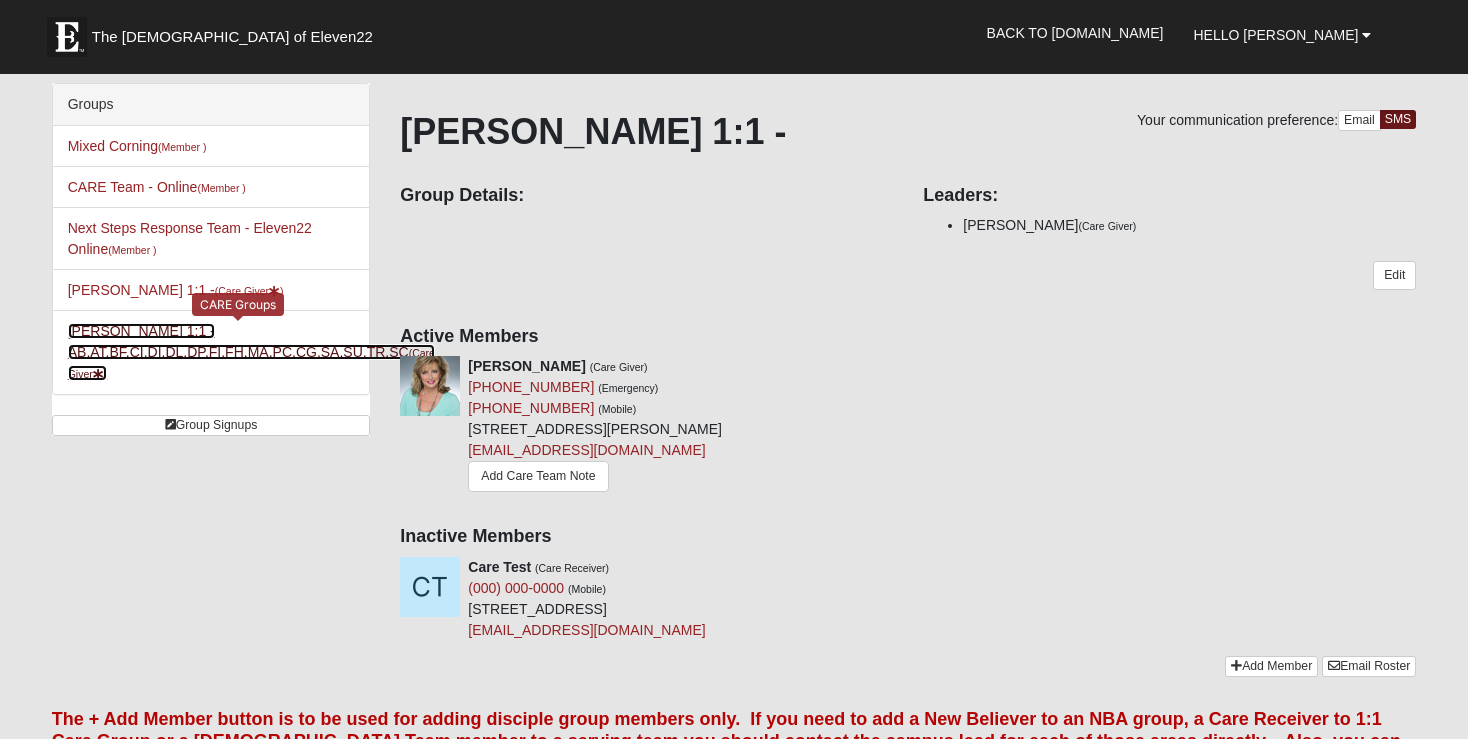 click on "[PERSON_NAME] 1:1 - AB,AT,BF,CI,DI,DL,DP,FI,FH,MA,PC,CG,SA,SU,TR,SC  (Care Giver
)" at bounding box center (251, 352) 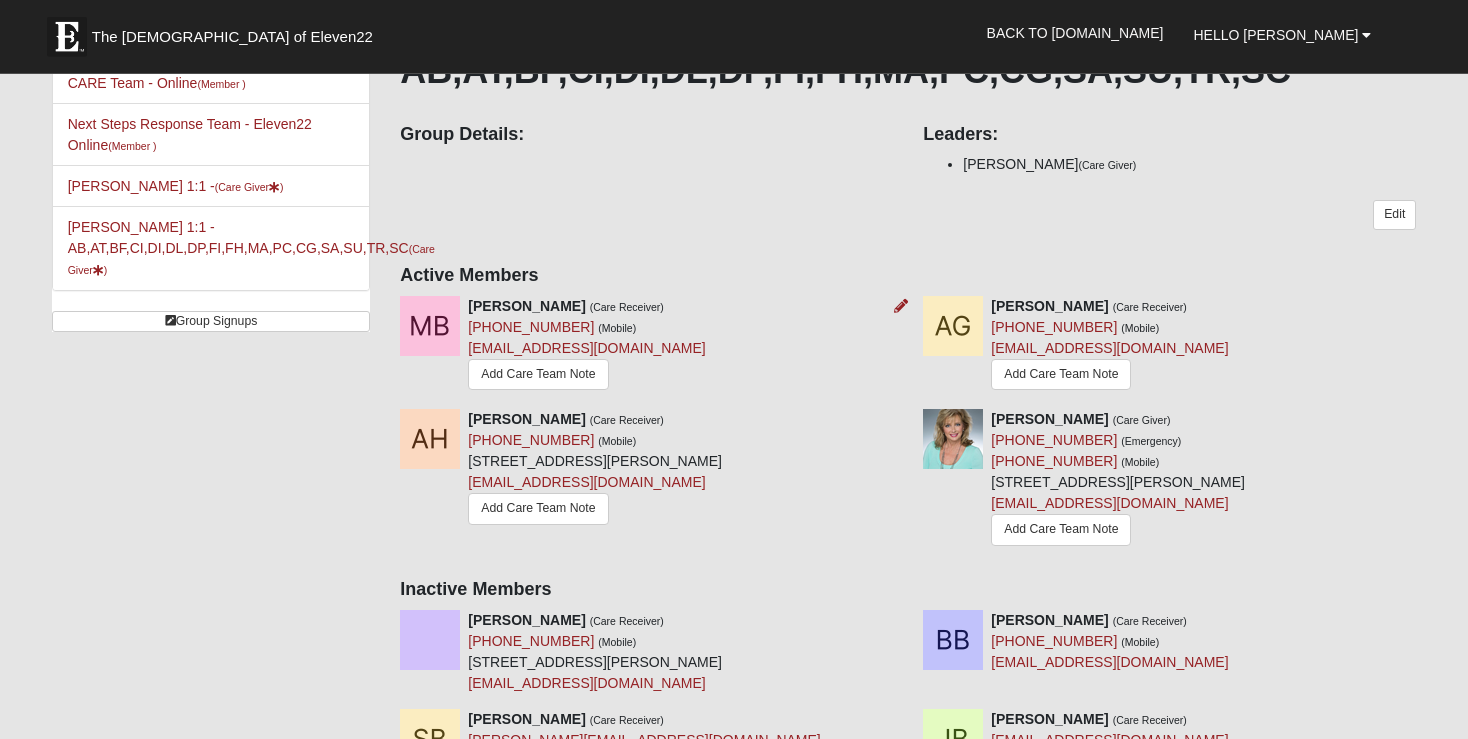 scroll, scrollTop: 105, scrollLeft: 0, axis: vertical 